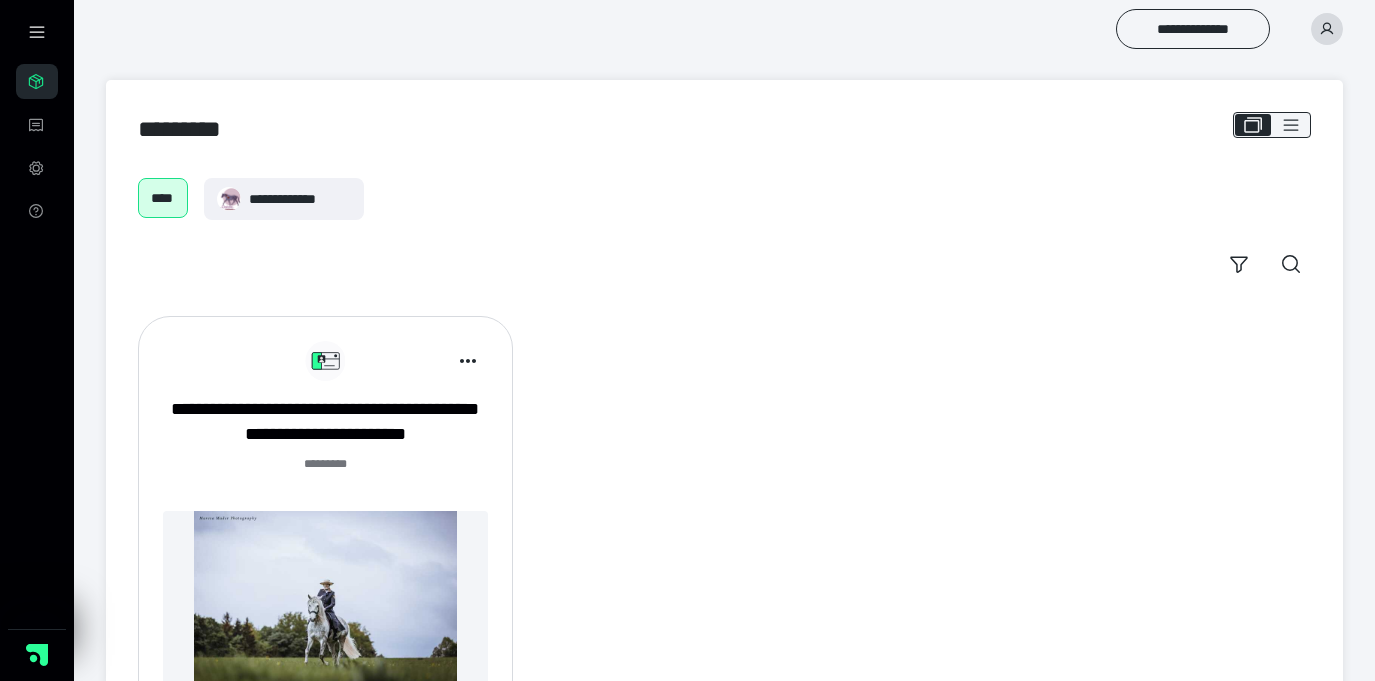 scroll, scrollTop: 0, scrollLeft: 0, axis: both 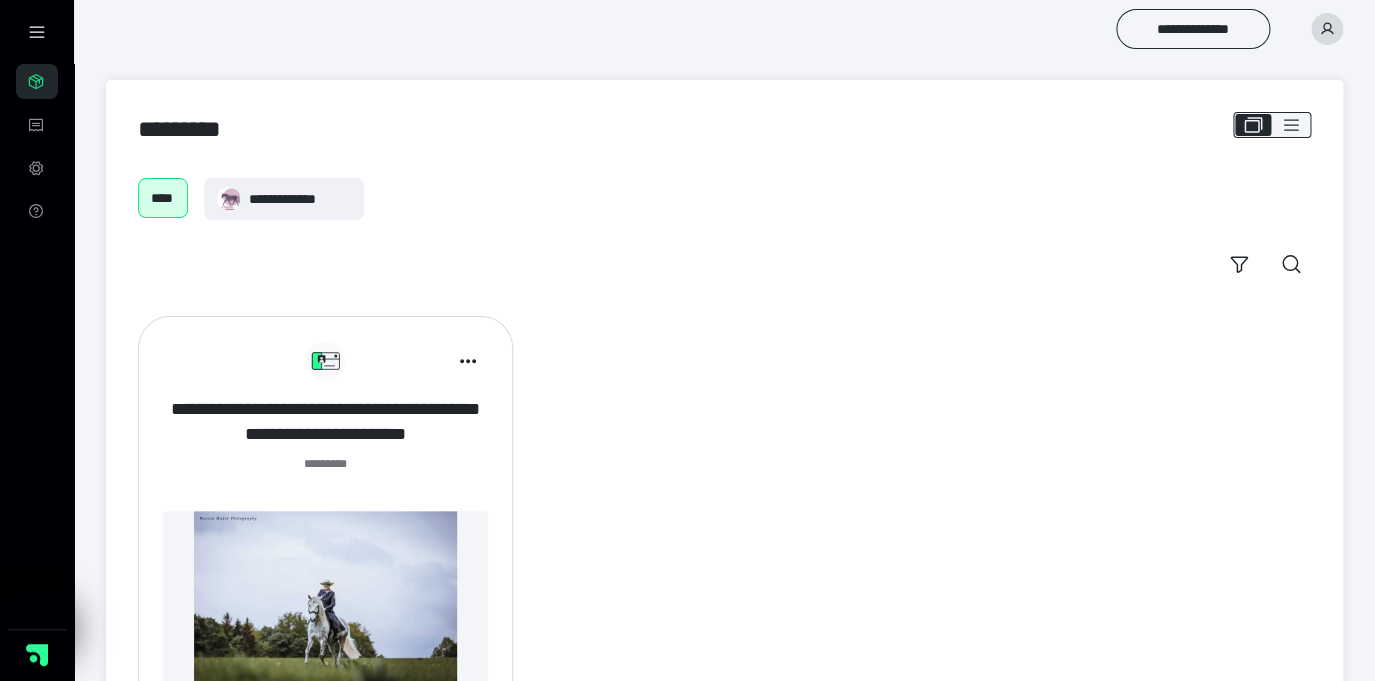 click on "**********" at bounding box center (325, 422) 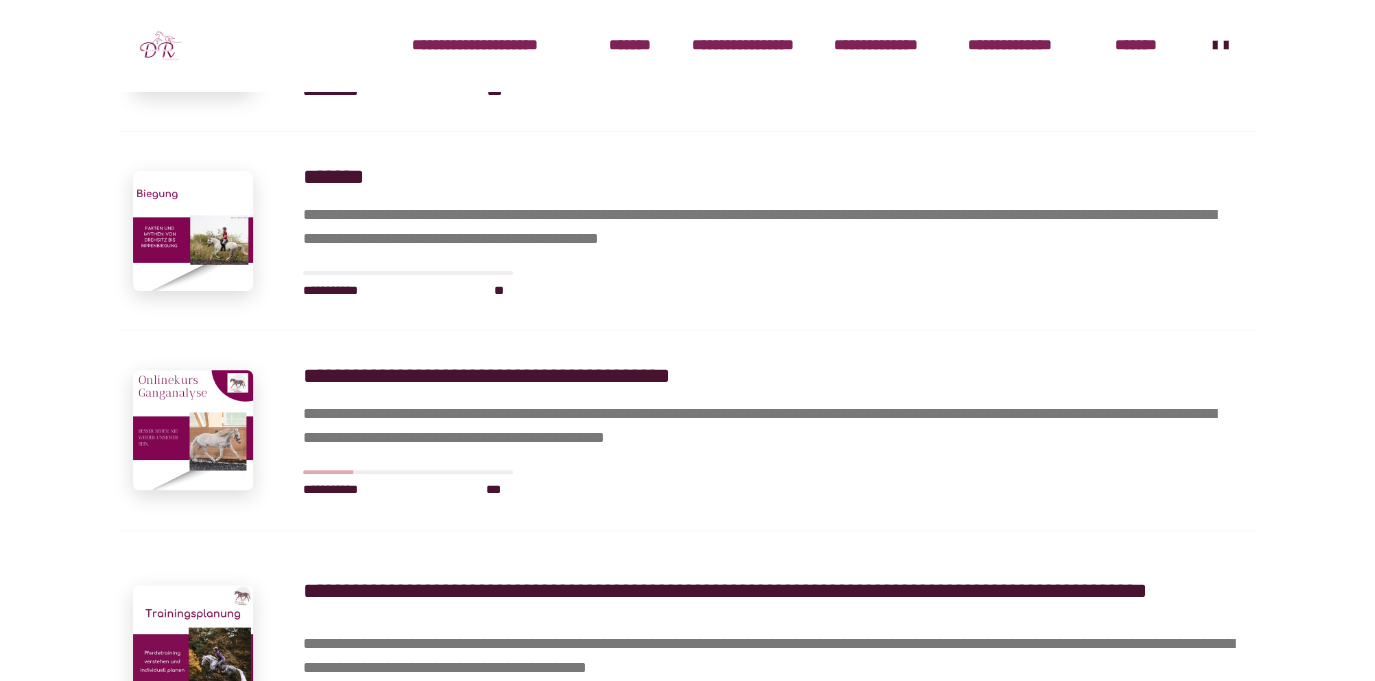 scroll, scrollTop: 2961, scrollLeft: 0, axis: vertical 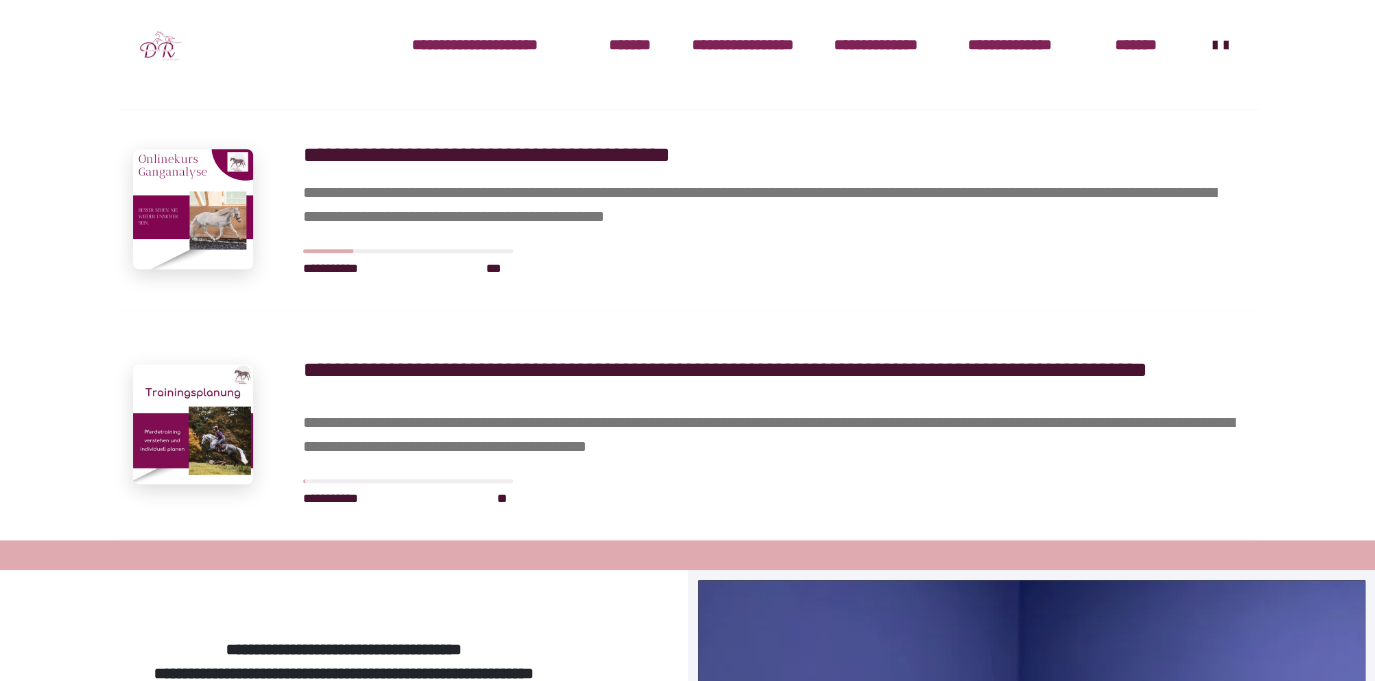 click on "**********" at bounding box center (773, 209) 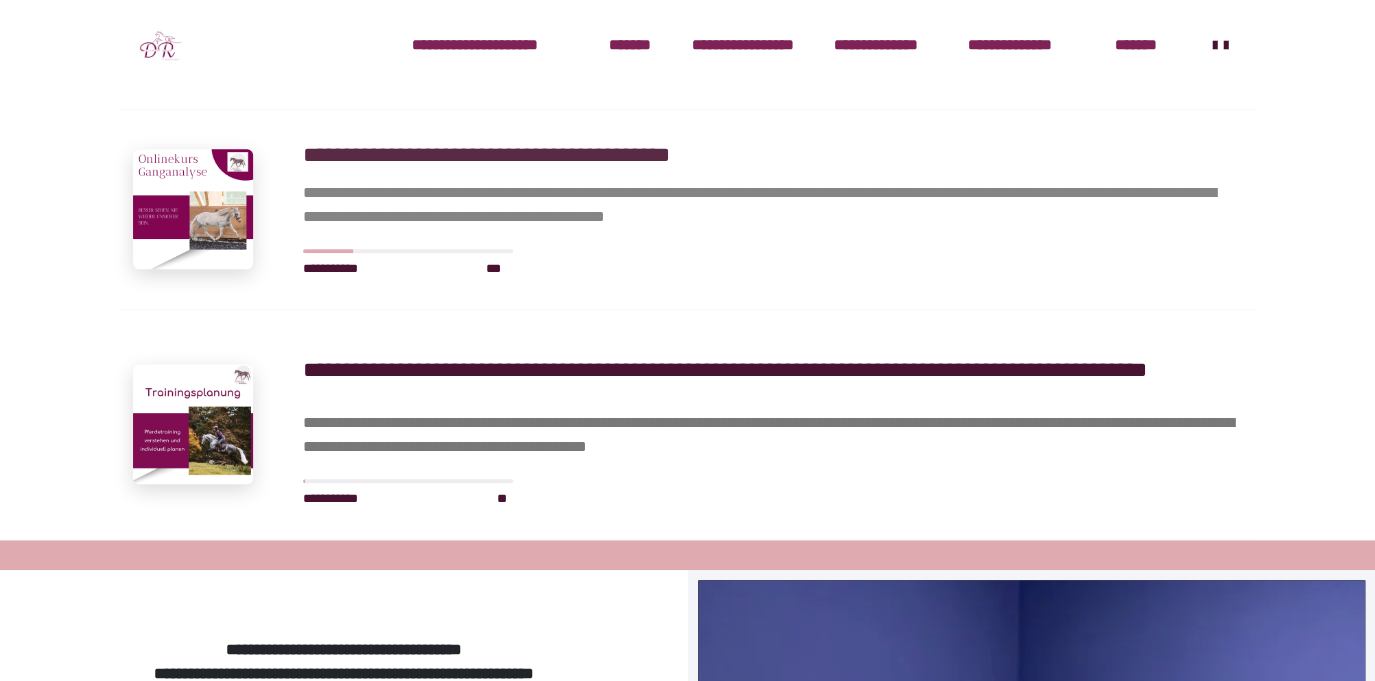 click on "**********" at bounding box center (773, 205) 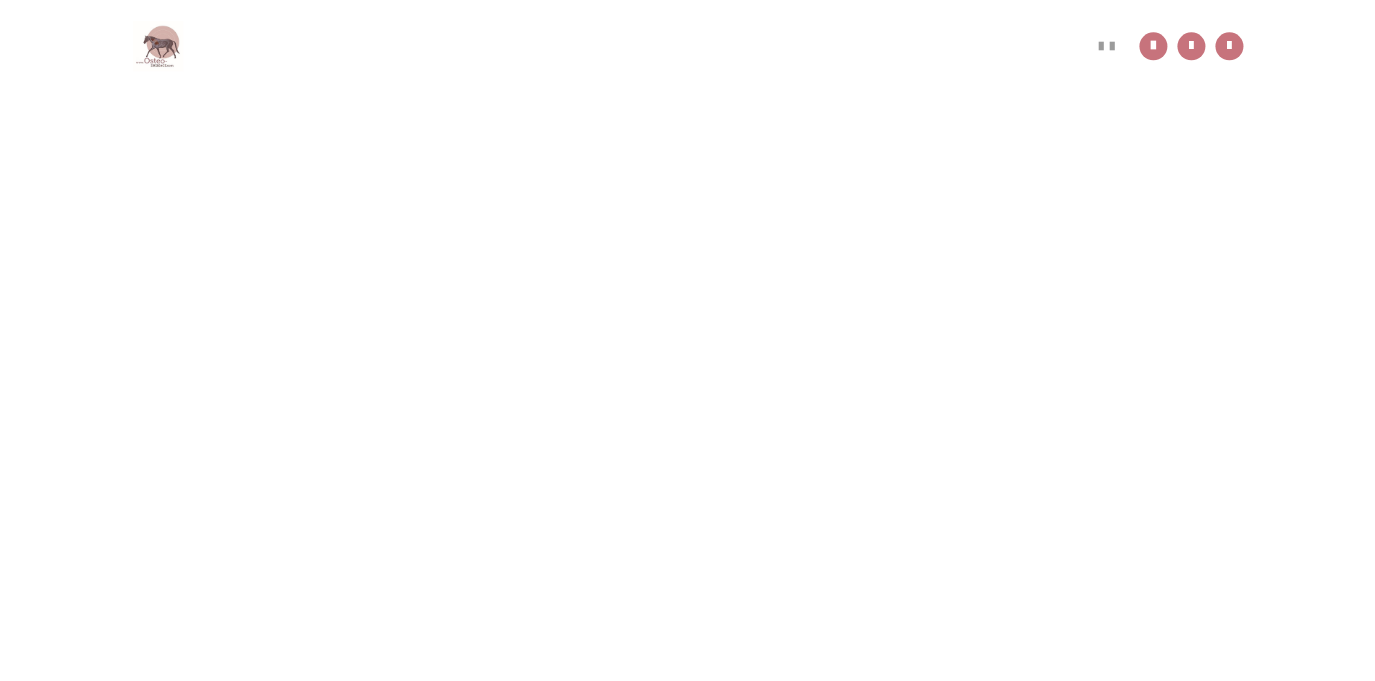 scroll, scrollTop: 56, scrollLeft: 0, axis: vertical 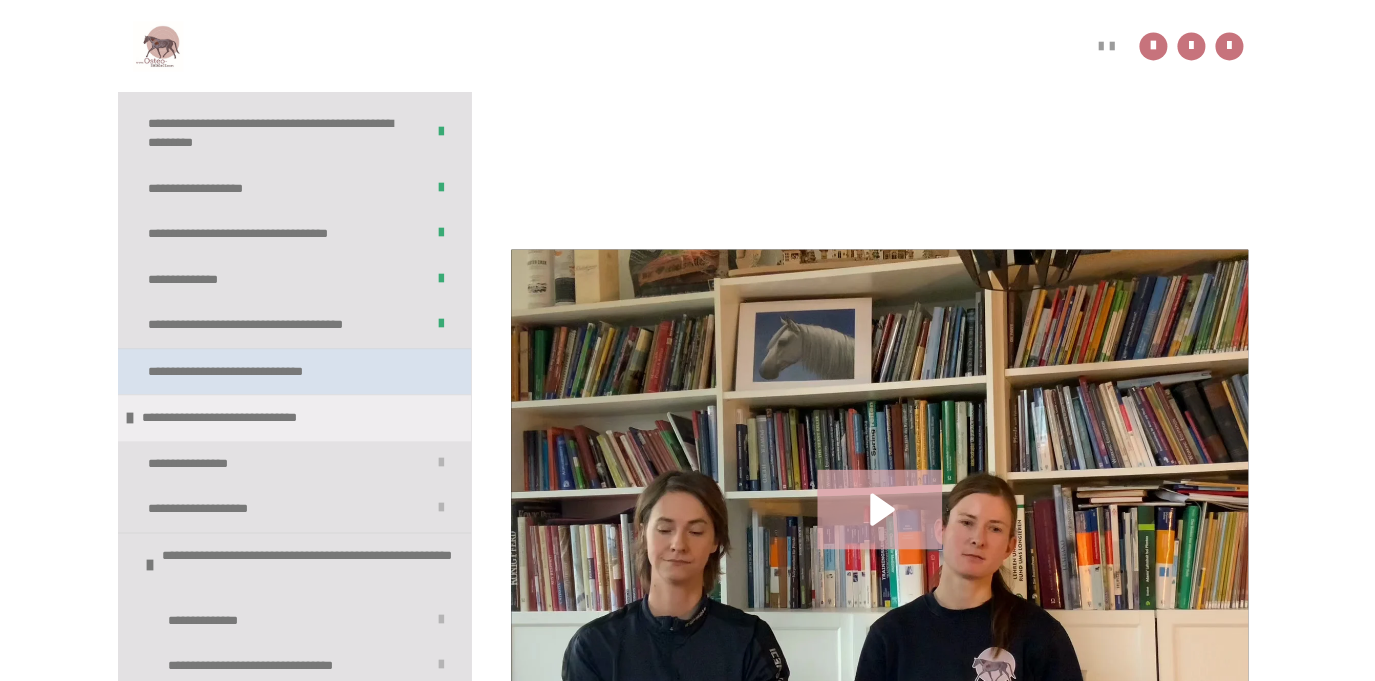 click on "**********" at bounding box center [294, 371] 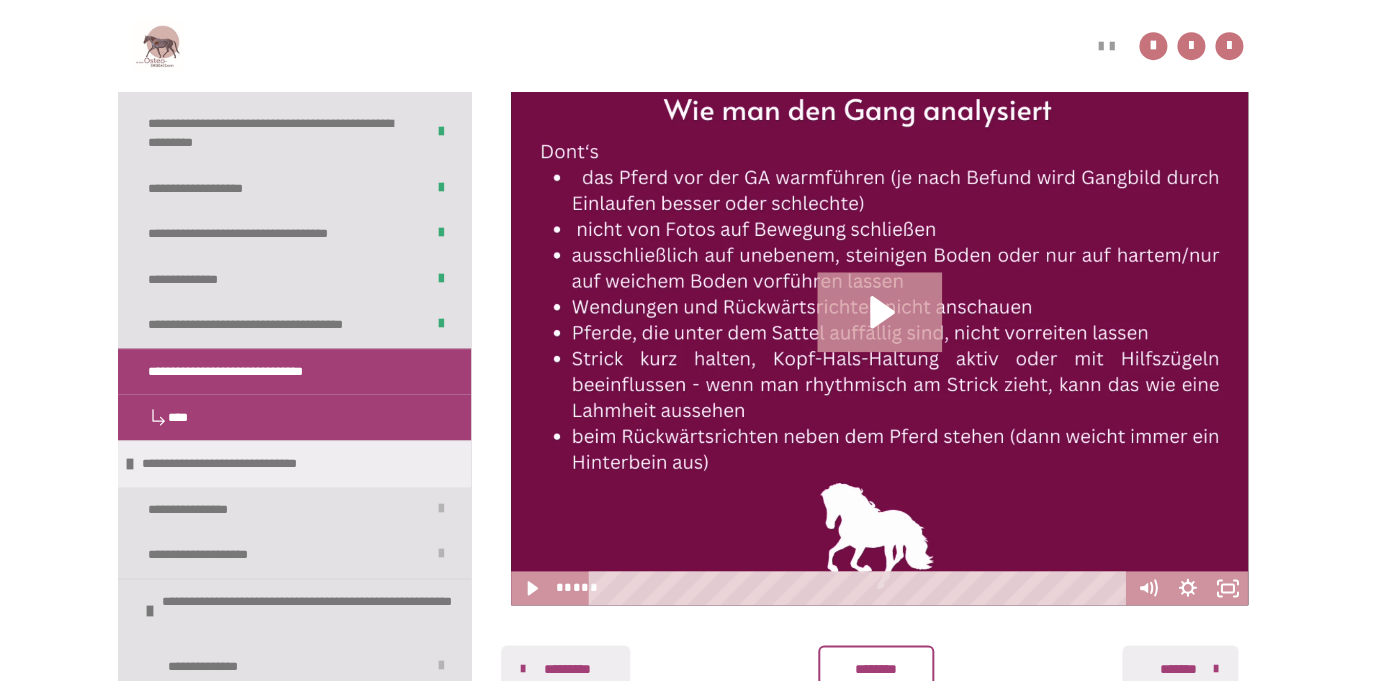 scroll, scrollTop: 536, scrollLeft: 0, axis: vertical 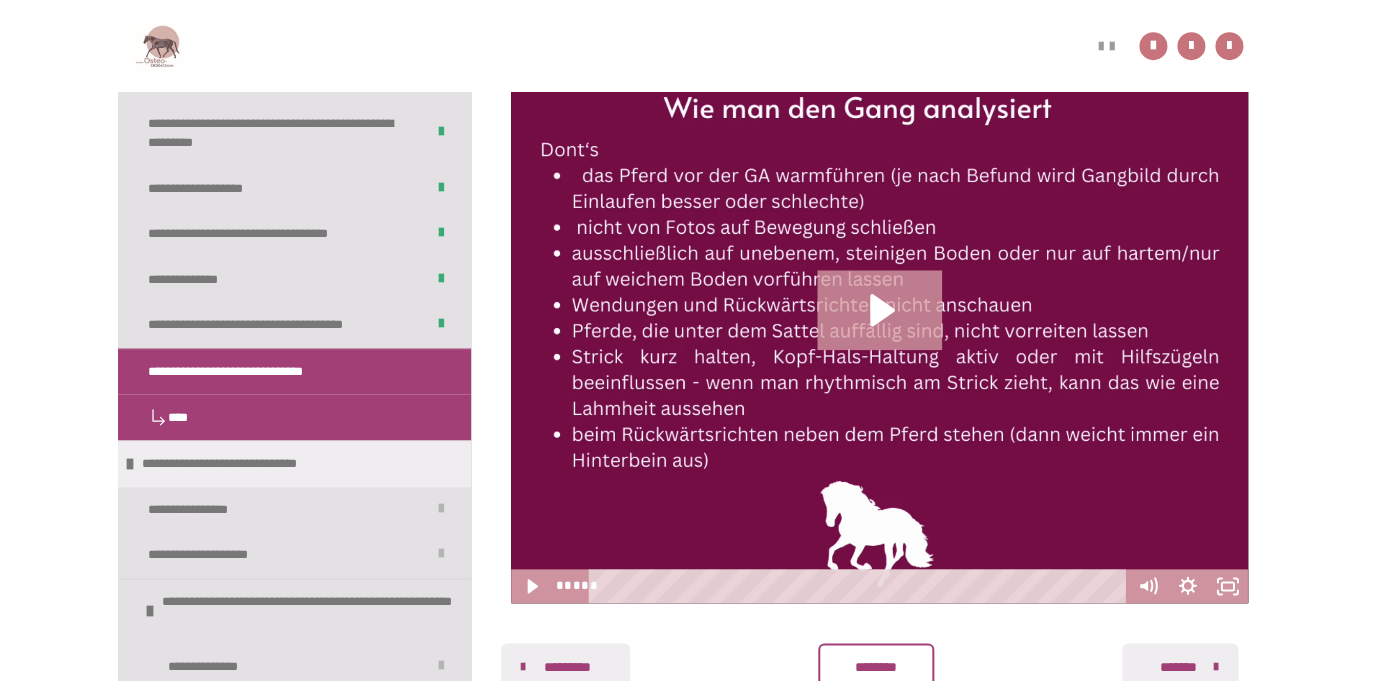 click at bounding box center [879, 327] 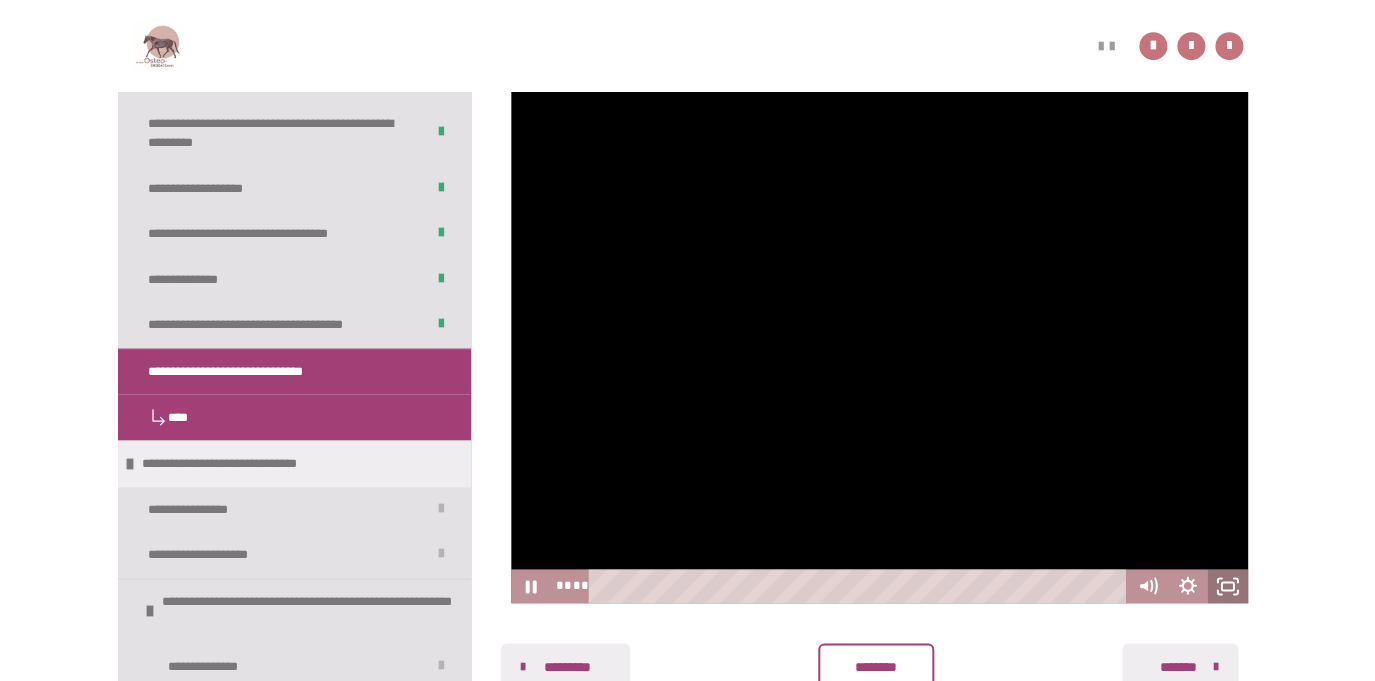 click 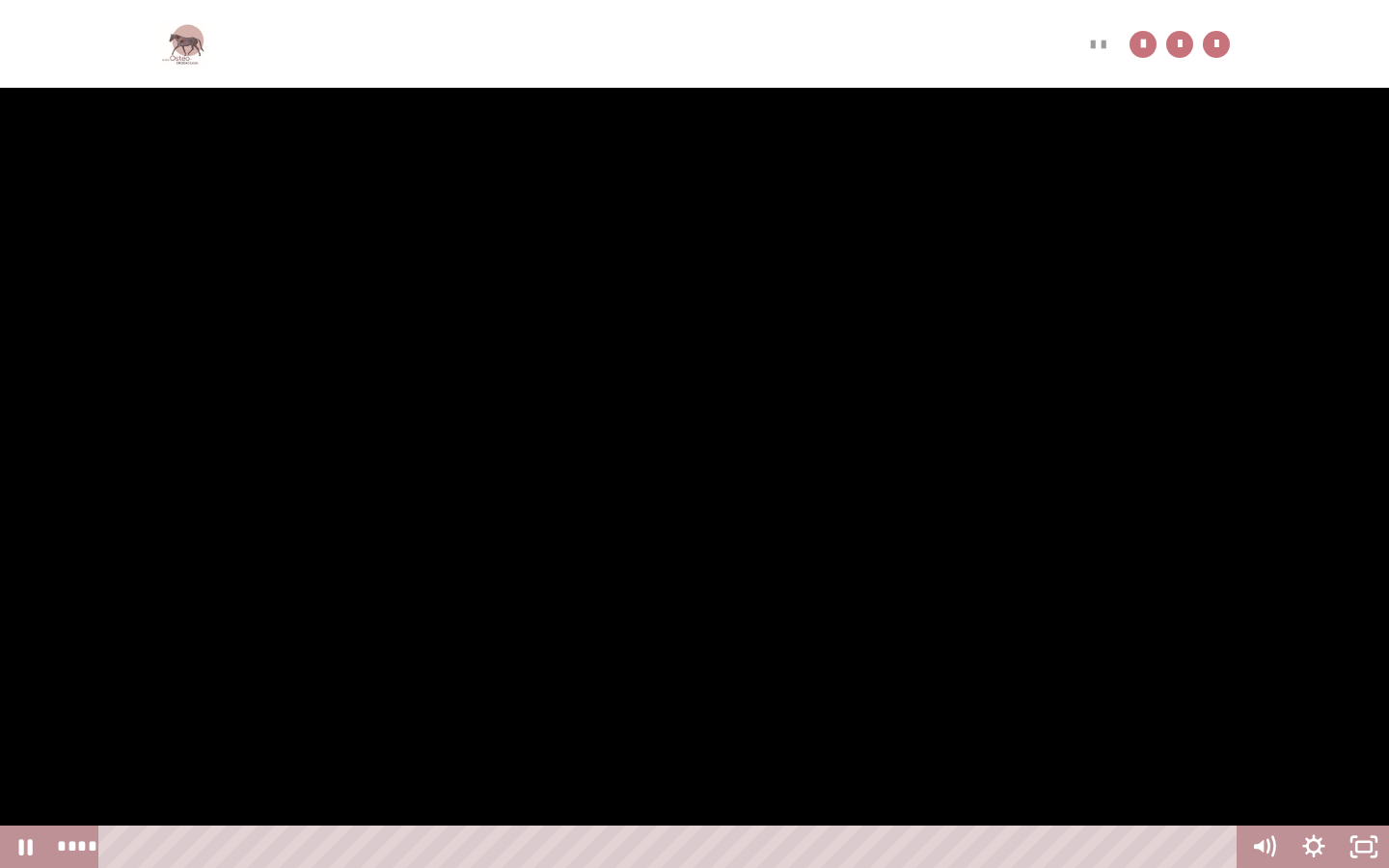 click at bounding box center (671, 847) 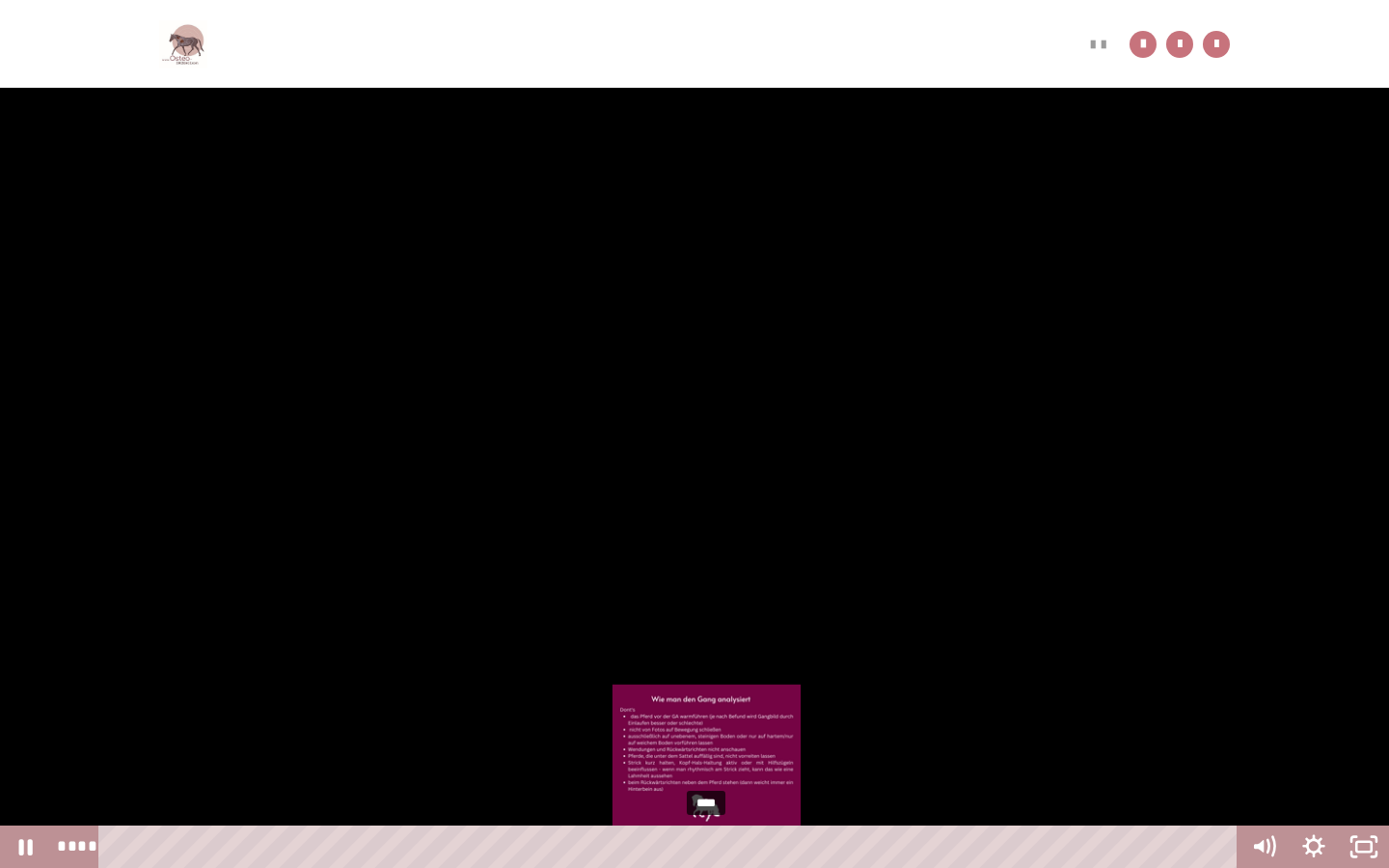 click on "****" at bounding box center [671, 847] 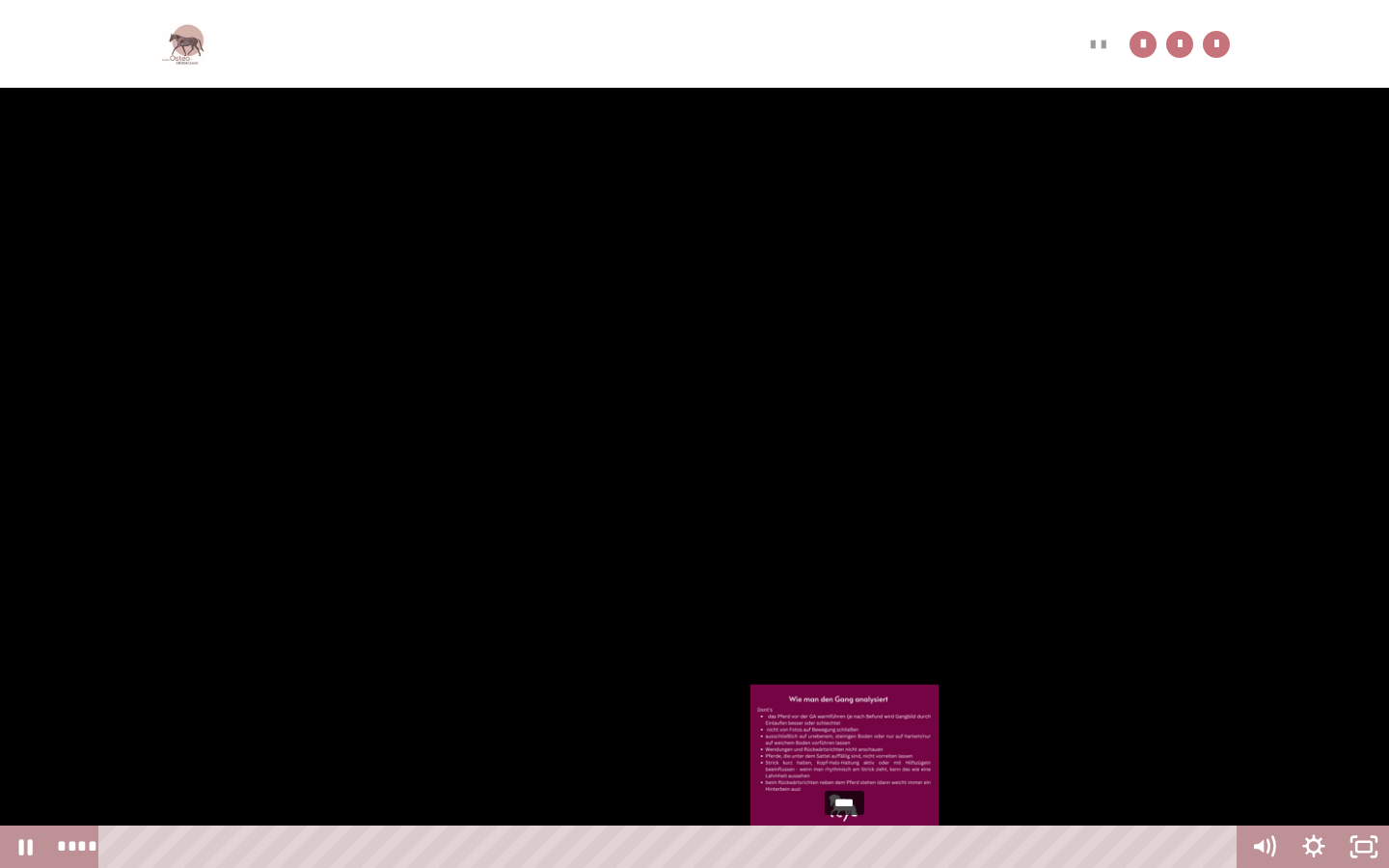 click on "****" at bounding box center (671, 847) 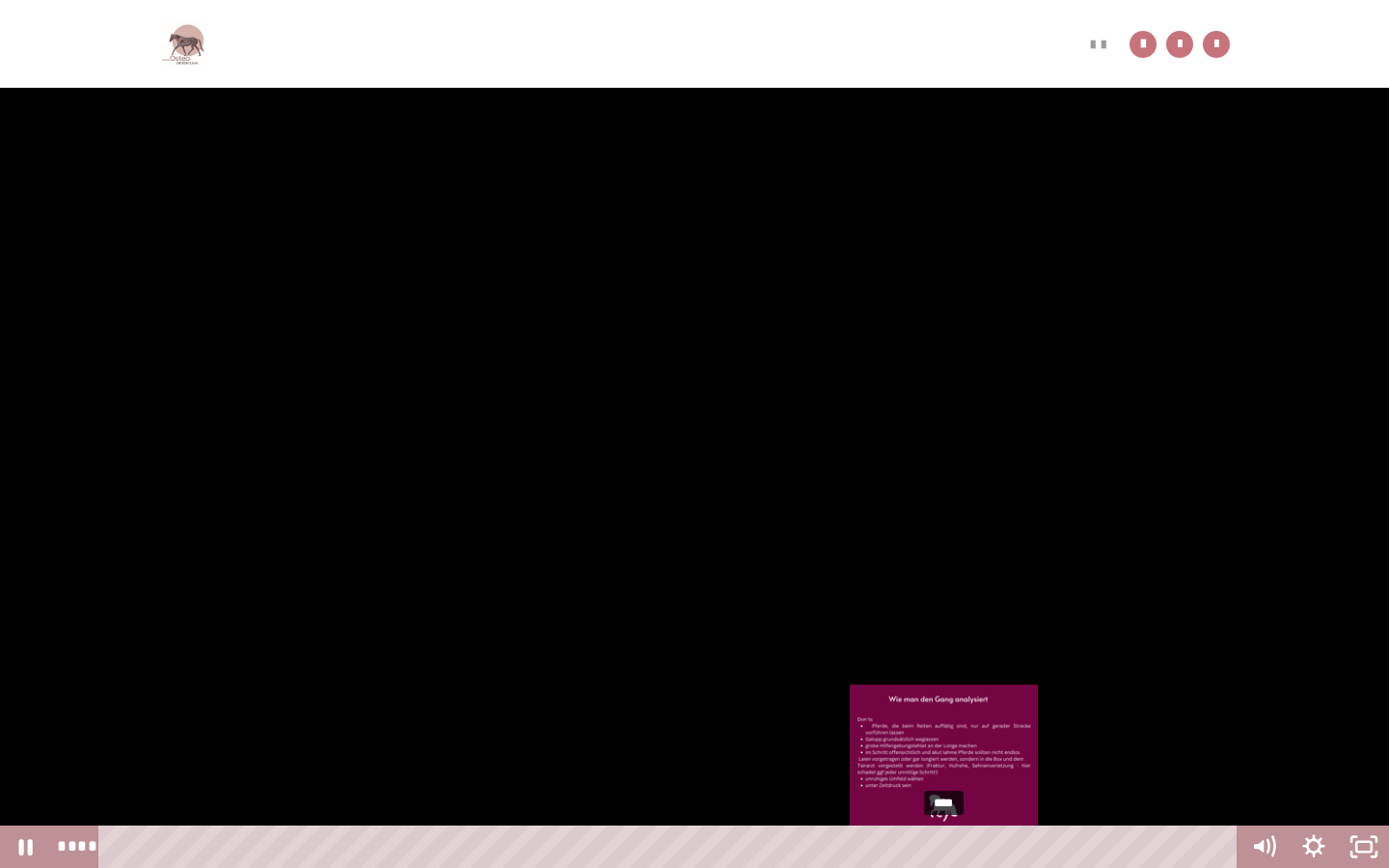click on "****" at bounding box center (671, 847) 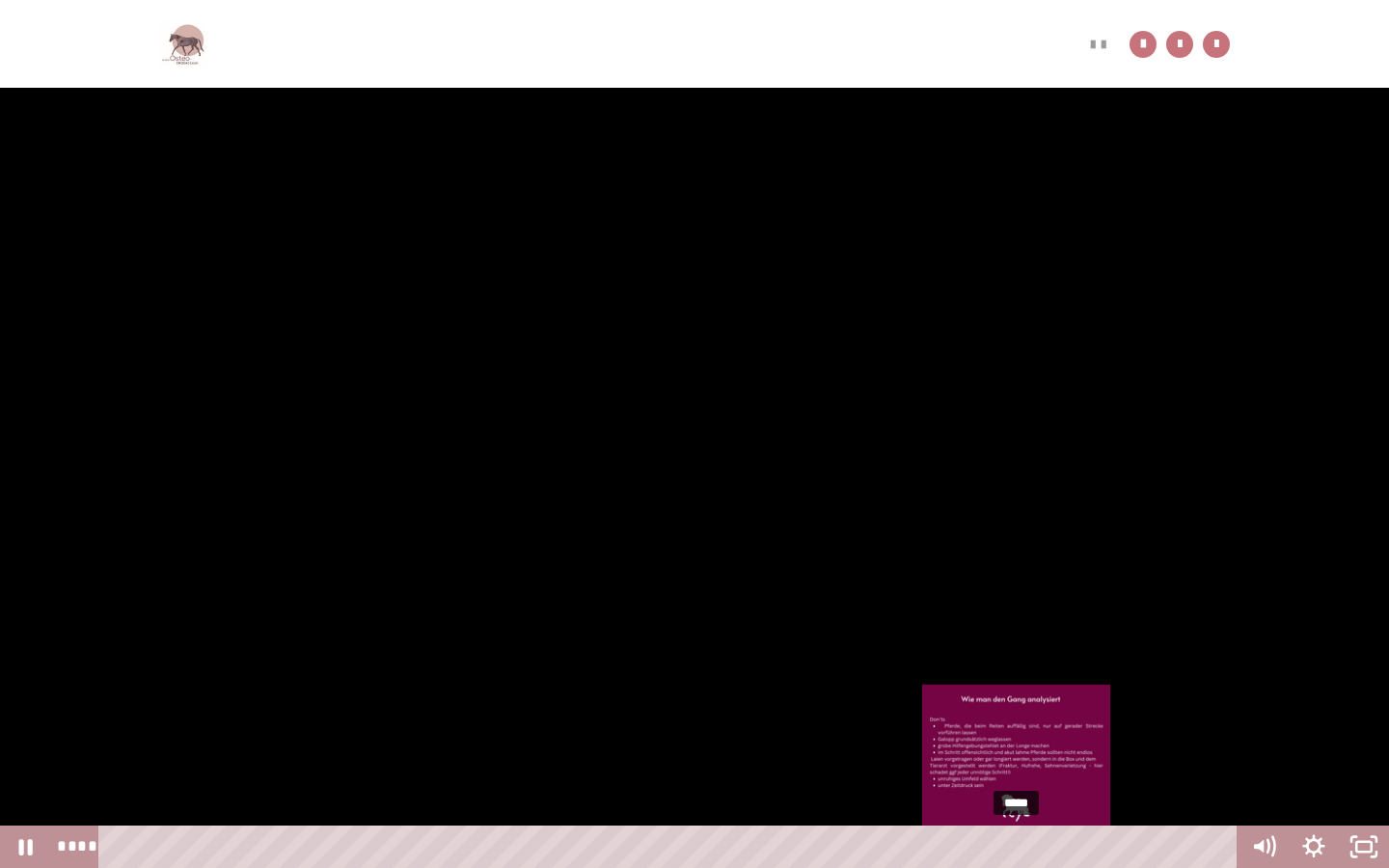 click on "*****" at bounding box center [671, 847] 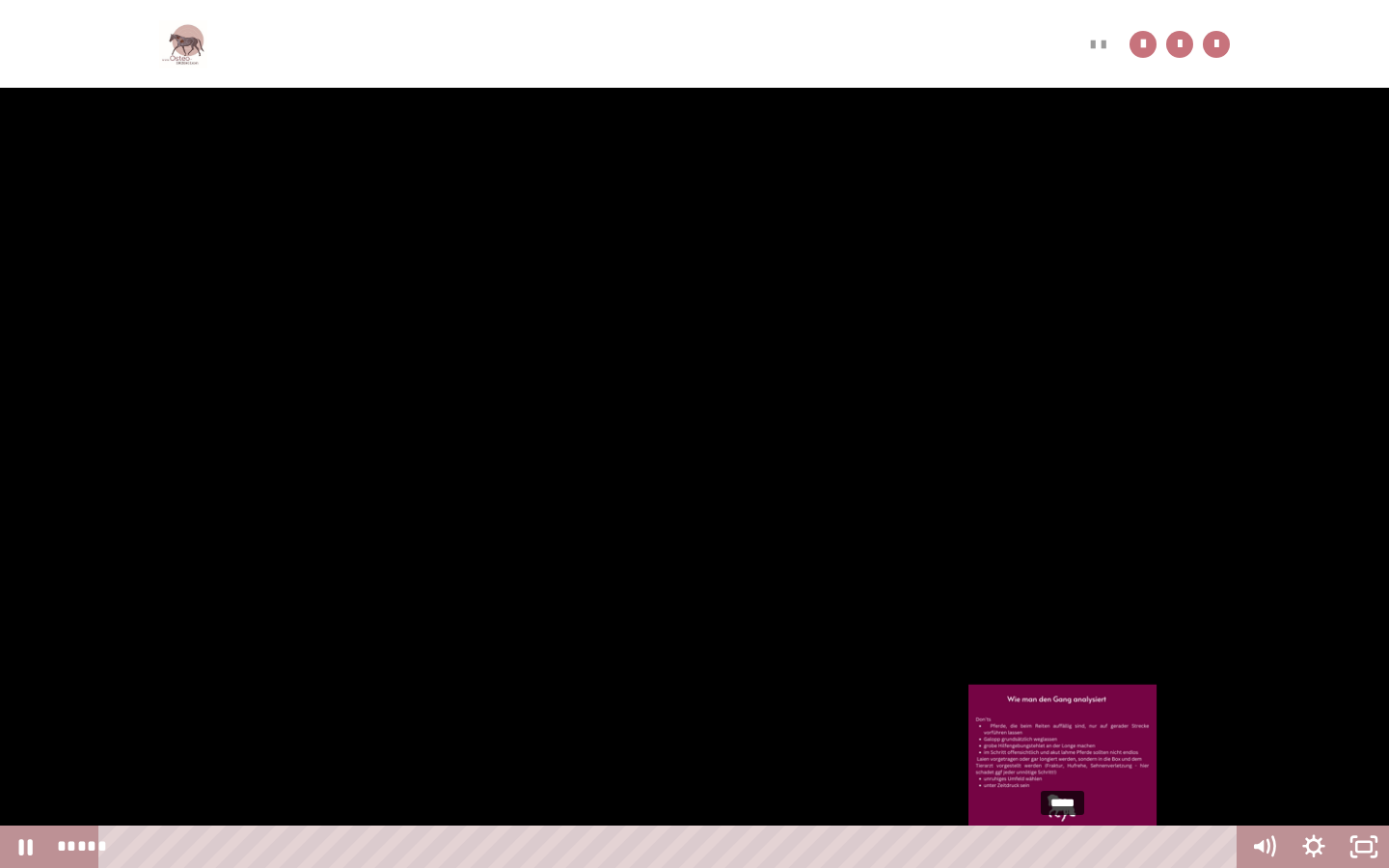 click on "*****" at bounding box center [671, 847] 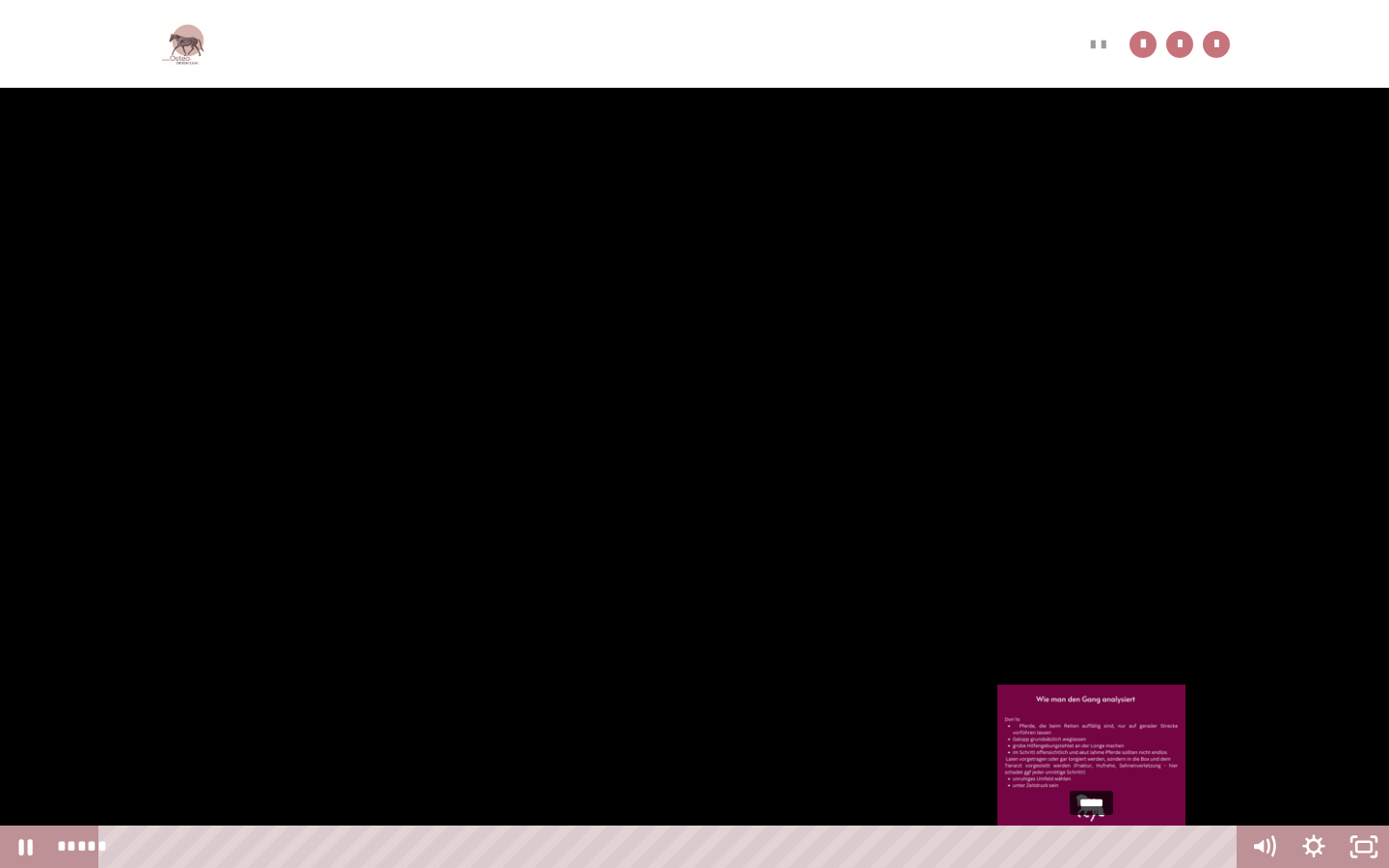 click on "*****" at bounding box center (671, 847) 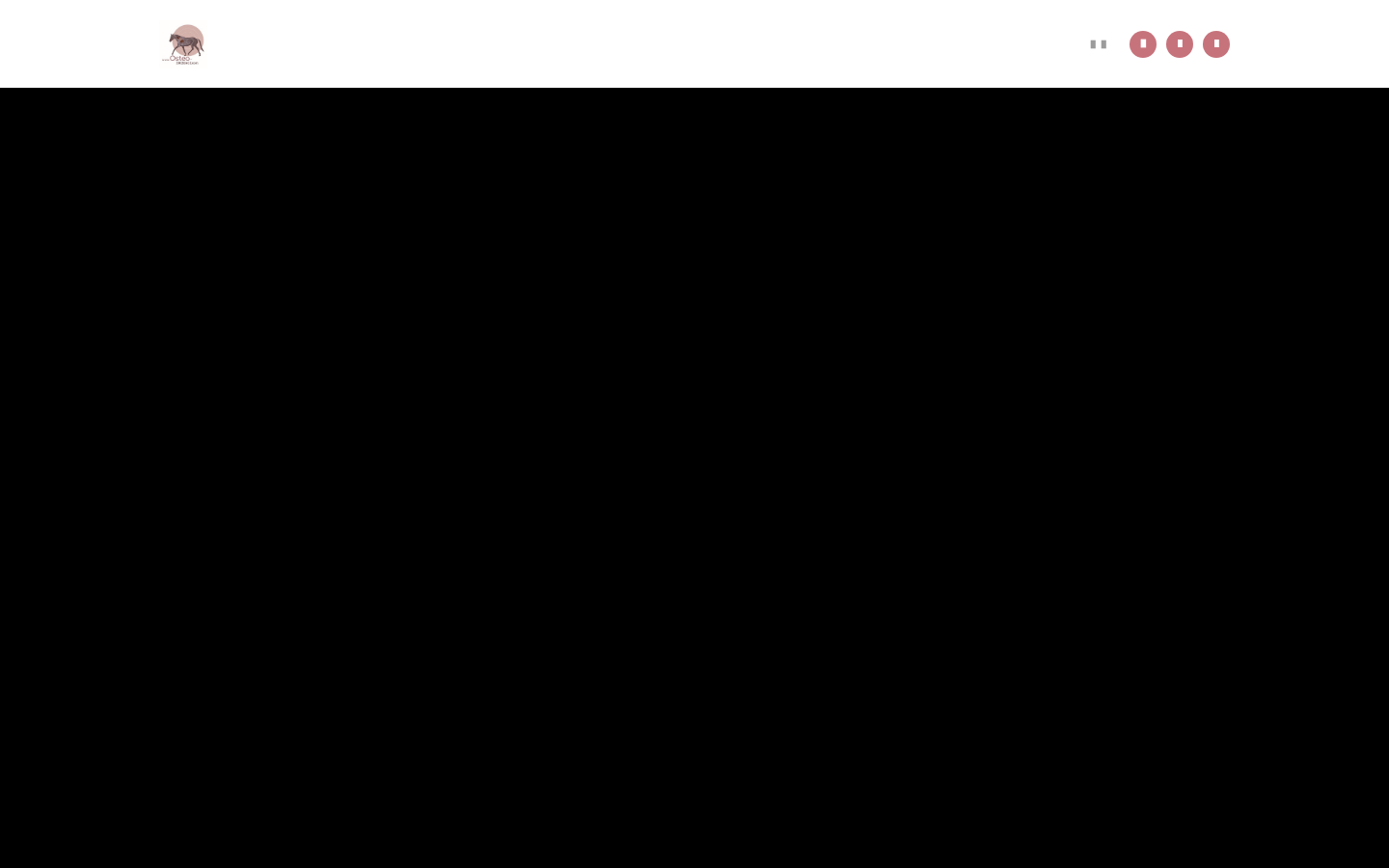 click at bounding box center (694, 434) 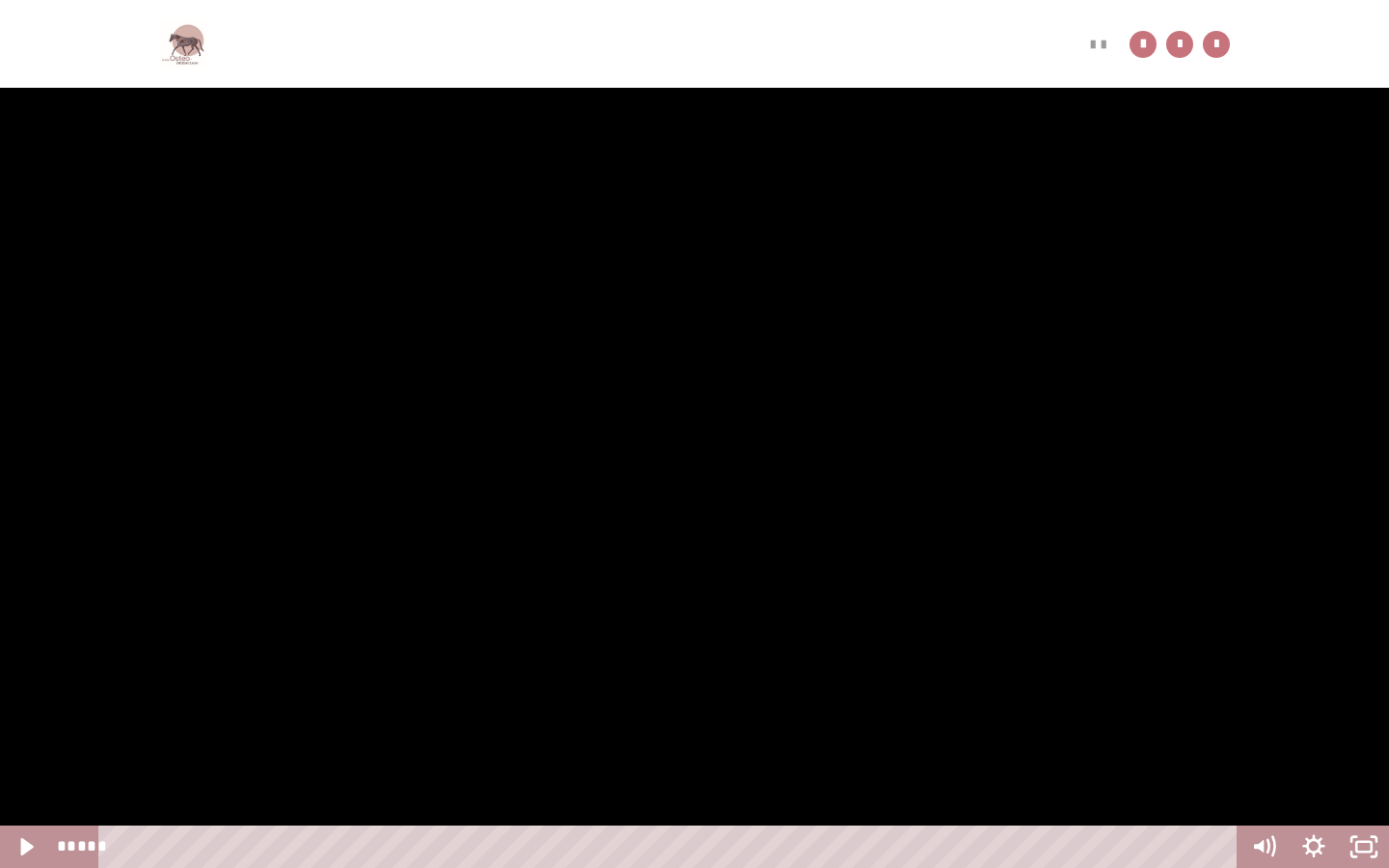 click at bounding box center (694, 434) 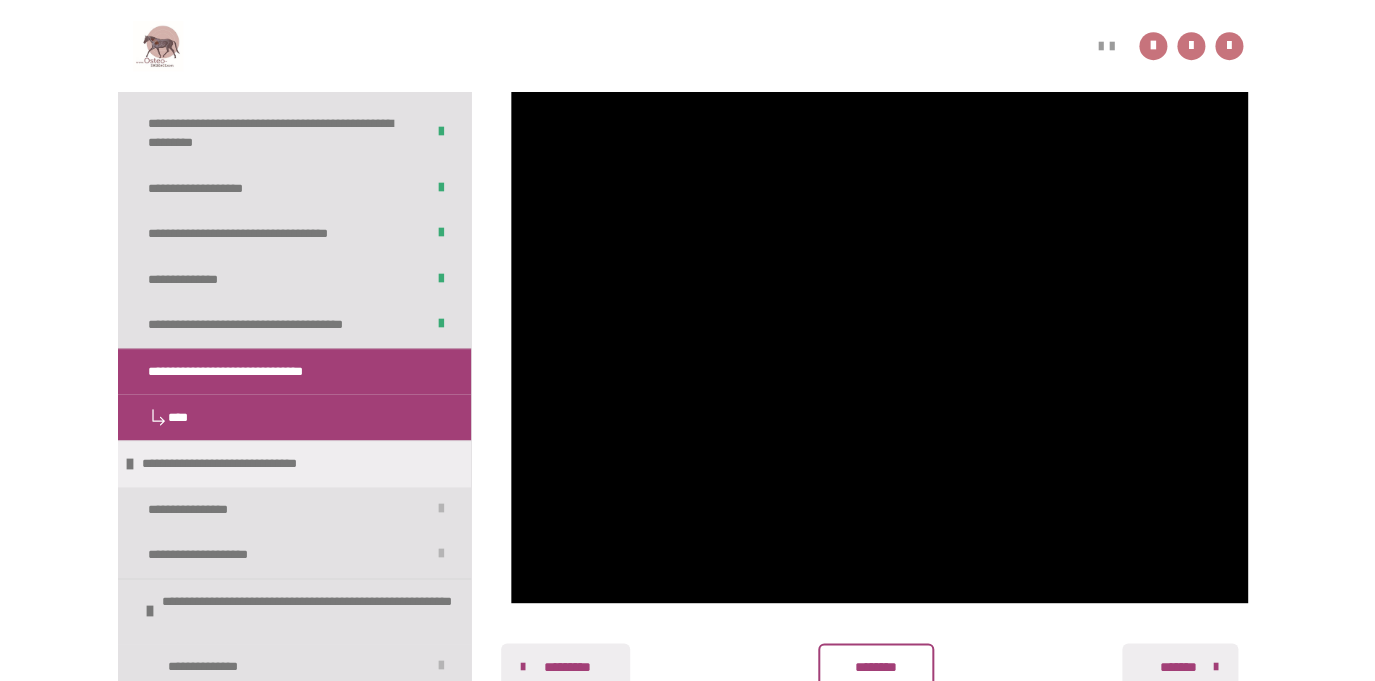 click on "********" at bounding box center (875, 667) 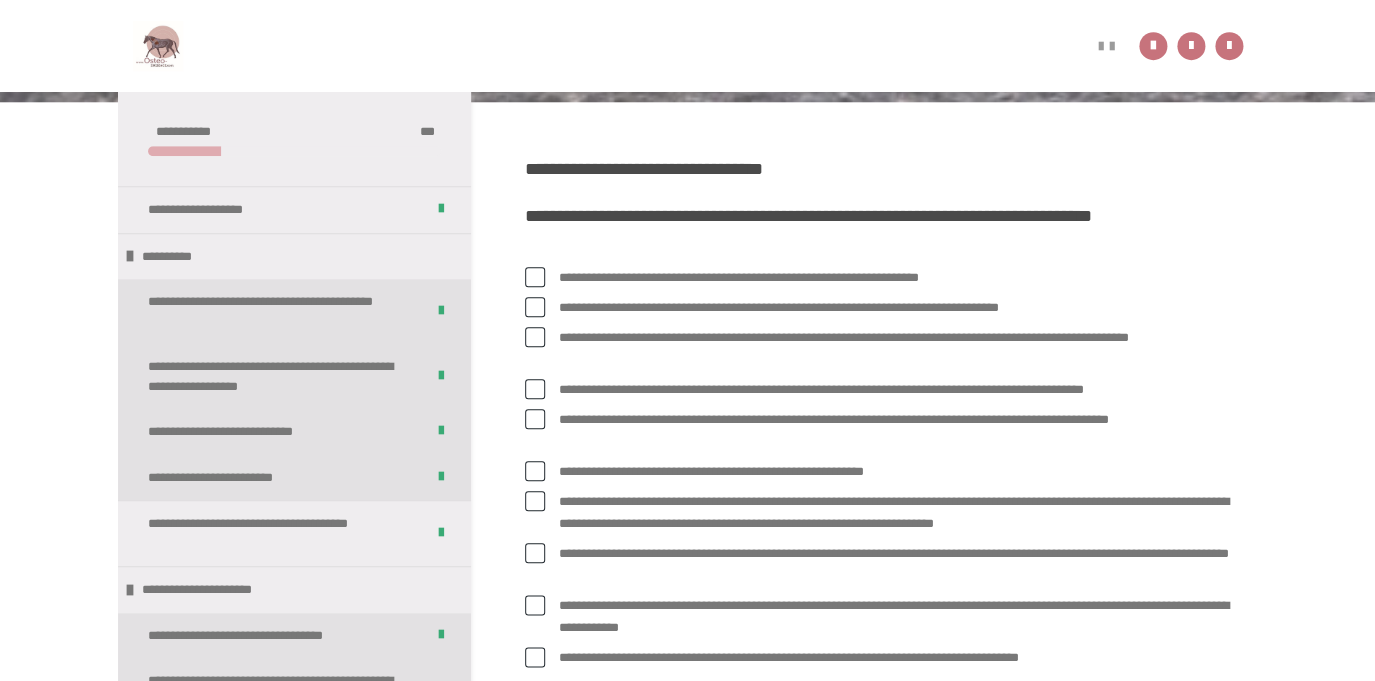 scroll, scrollTop: 444, scrollLeft: 0, axis: vertical 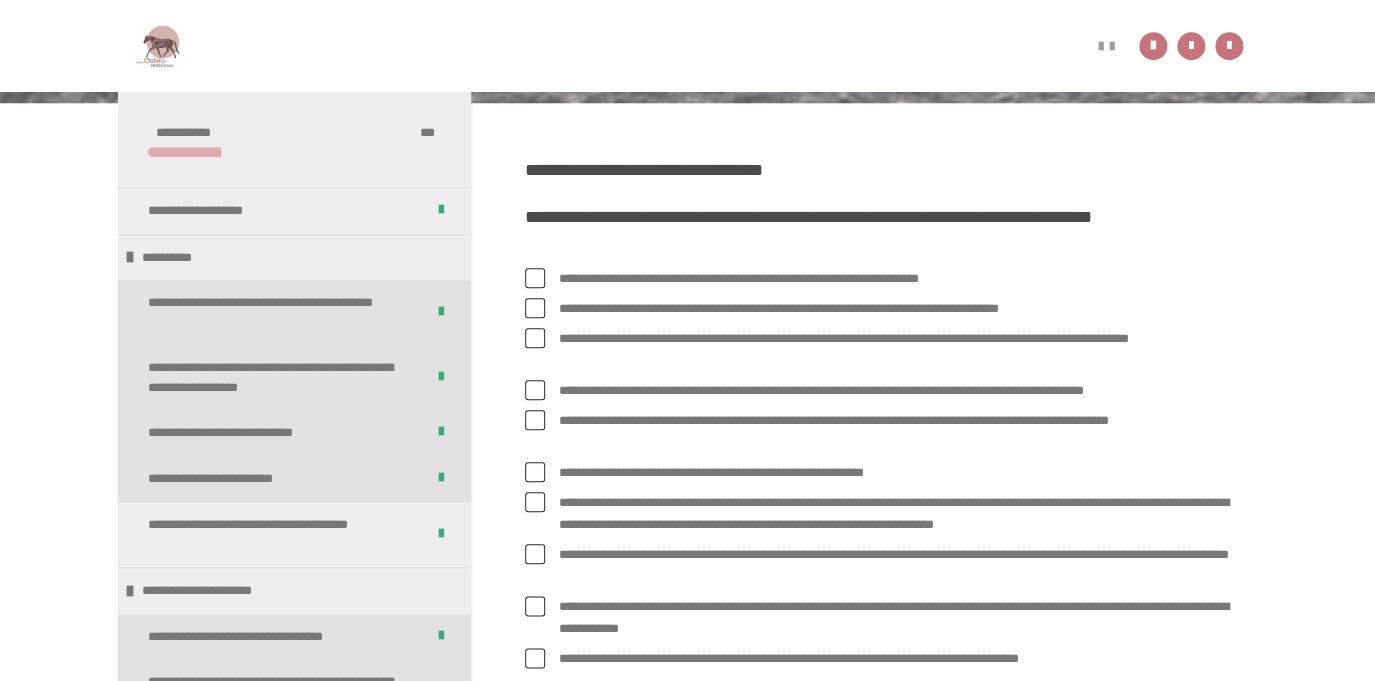 click on "**********" at bounding box center (896, 279) 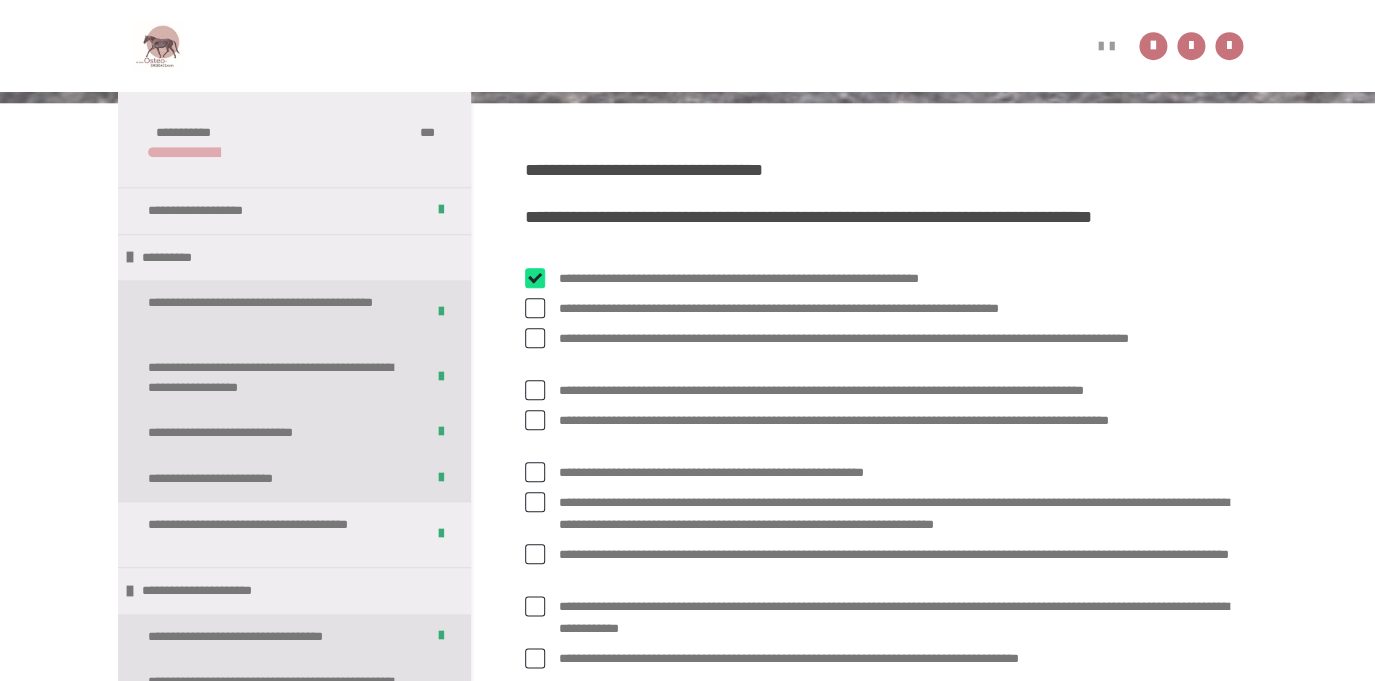 checkbox on "****" 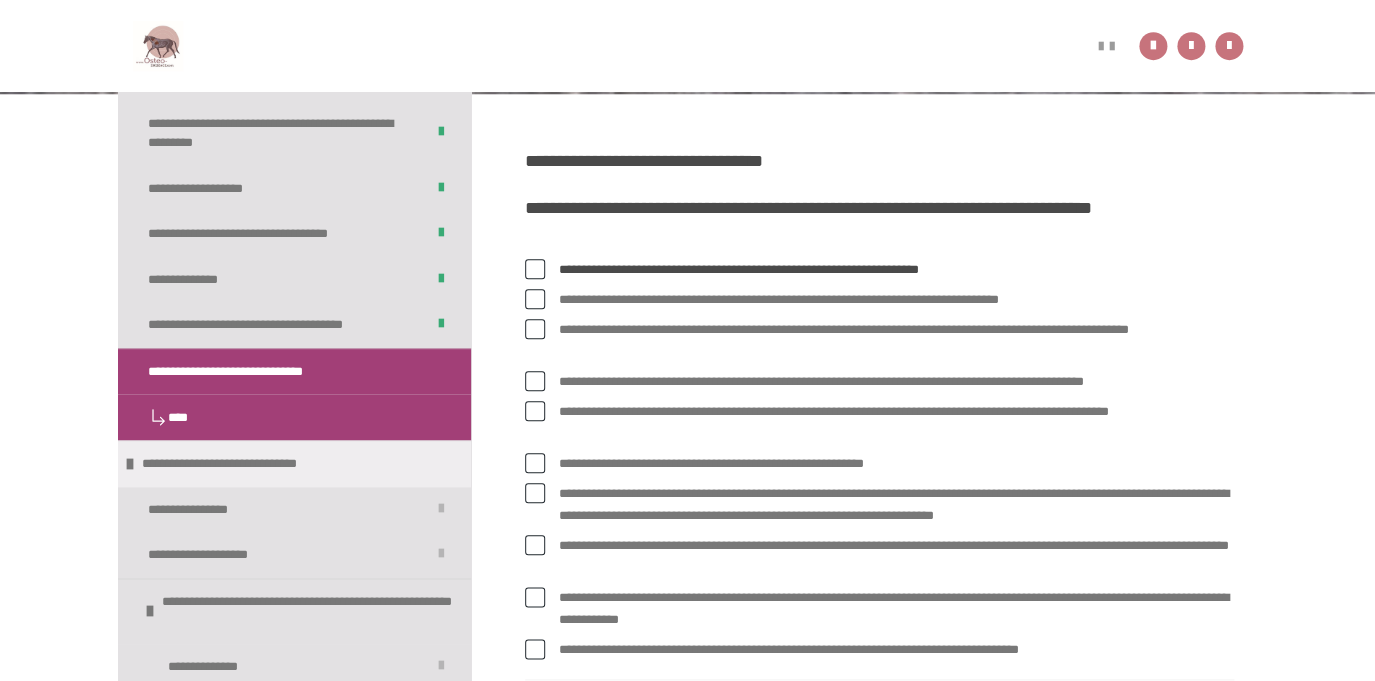scroll, scrollTop: 454, scrollLeft: 0, axis: vertical 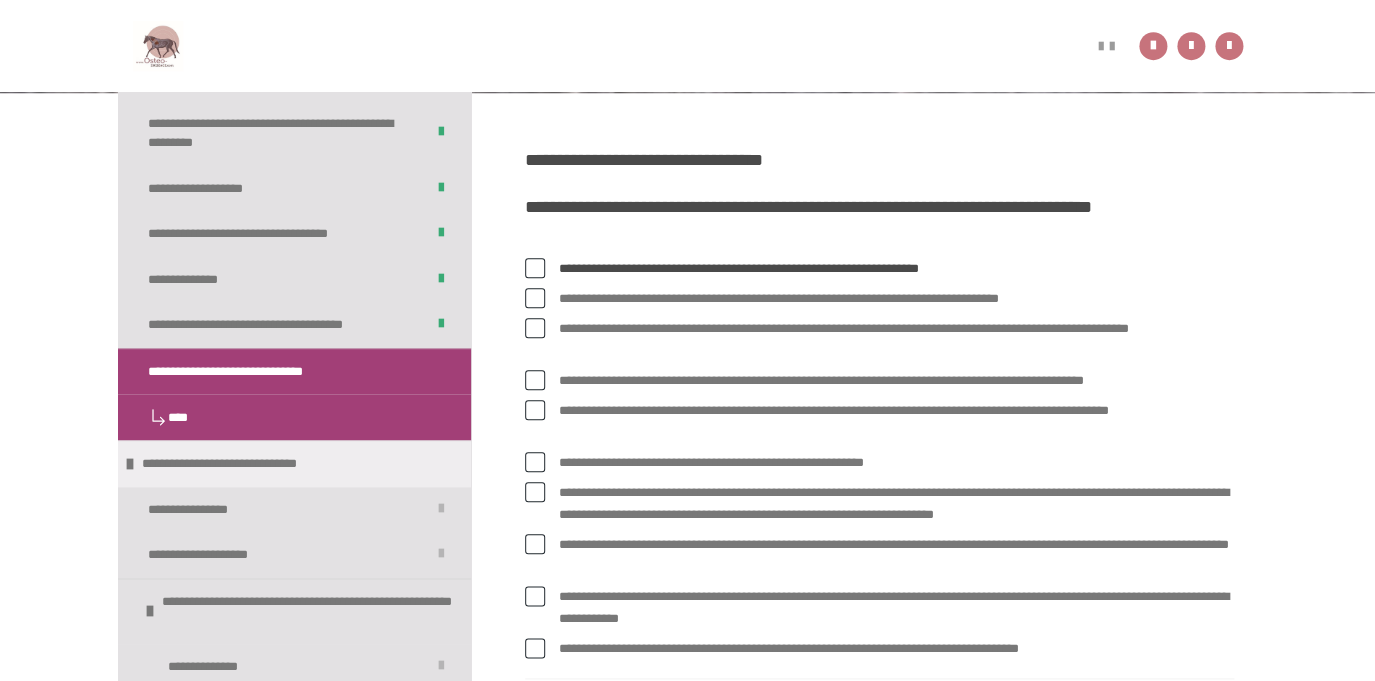click on "**********" at bounding box center [896, 381] 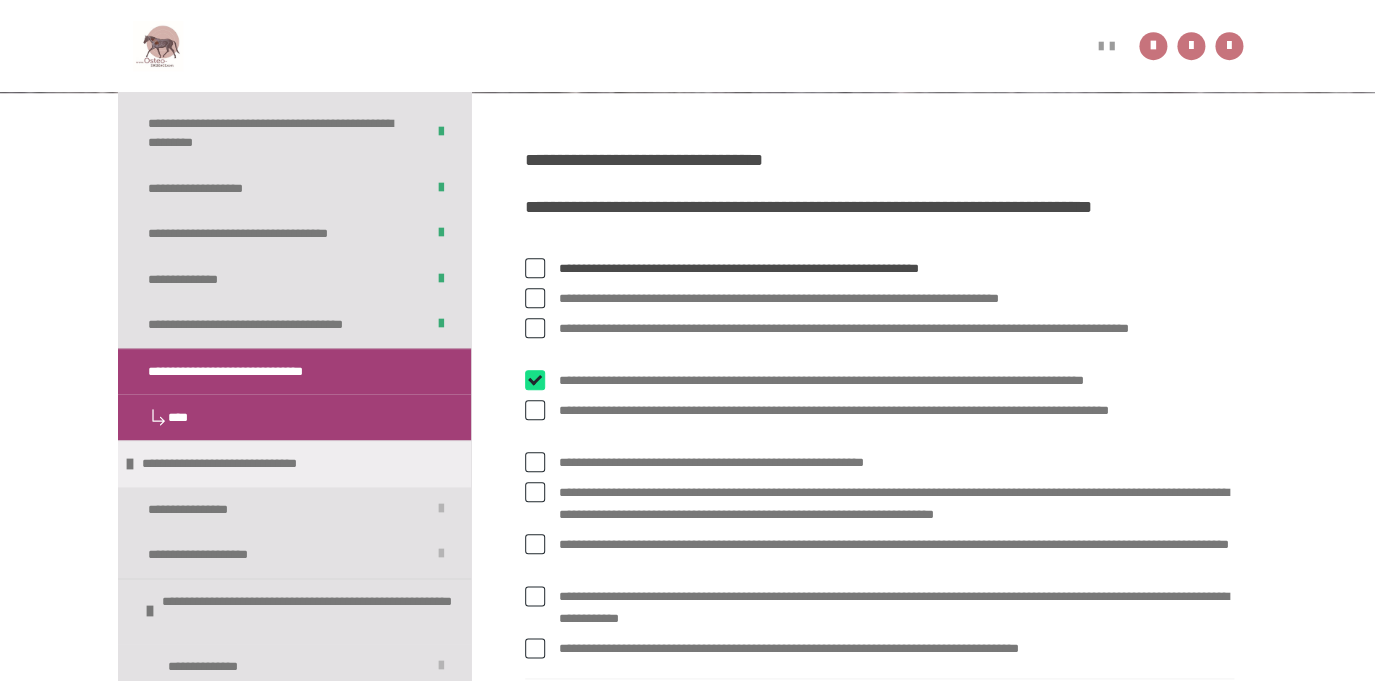 checkbox on "****" 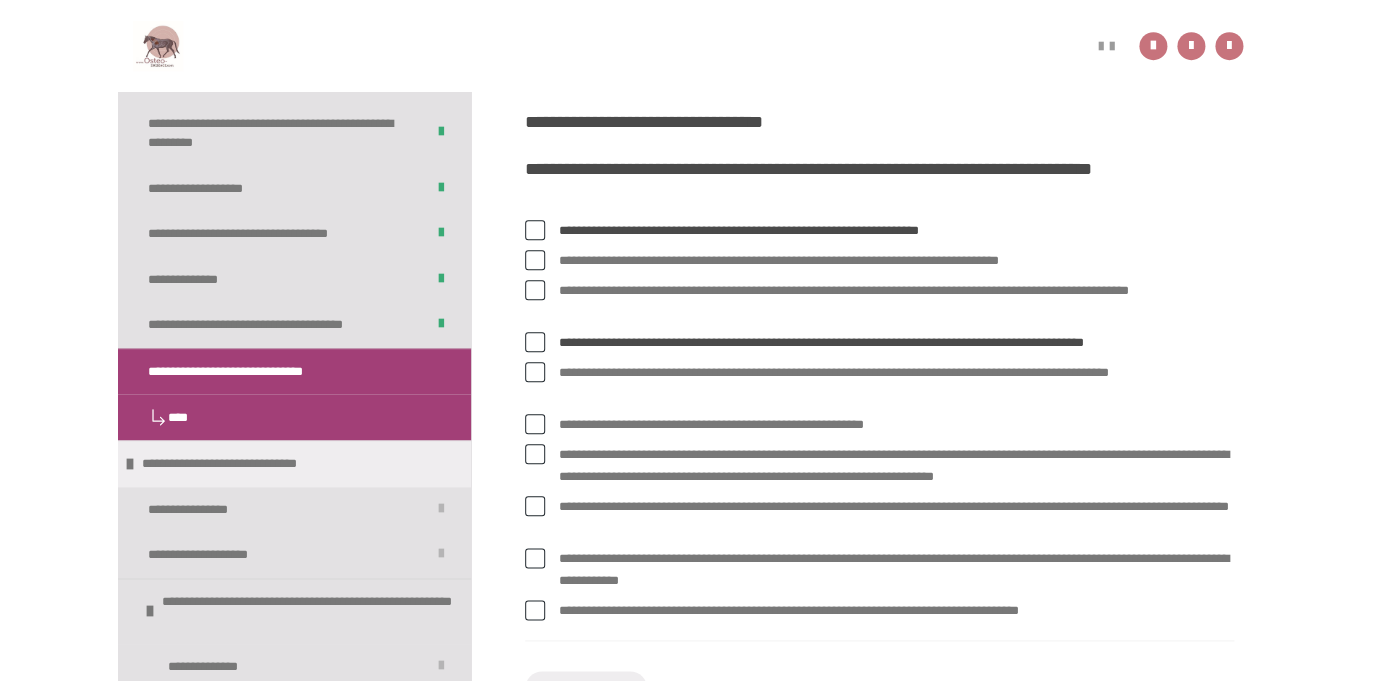 scroll, scrollTop: 496, scrollLeft: 0, axis: vertical 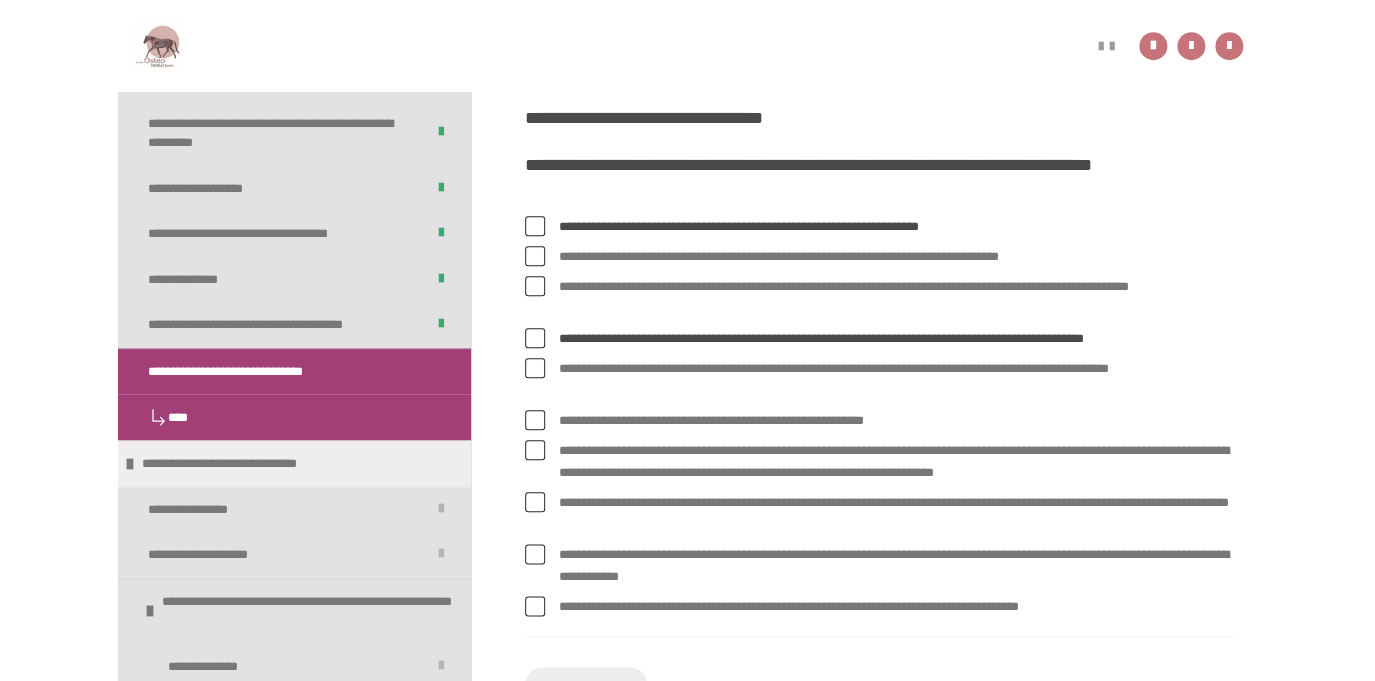 click on "**********" at bounding box center [896, 421] 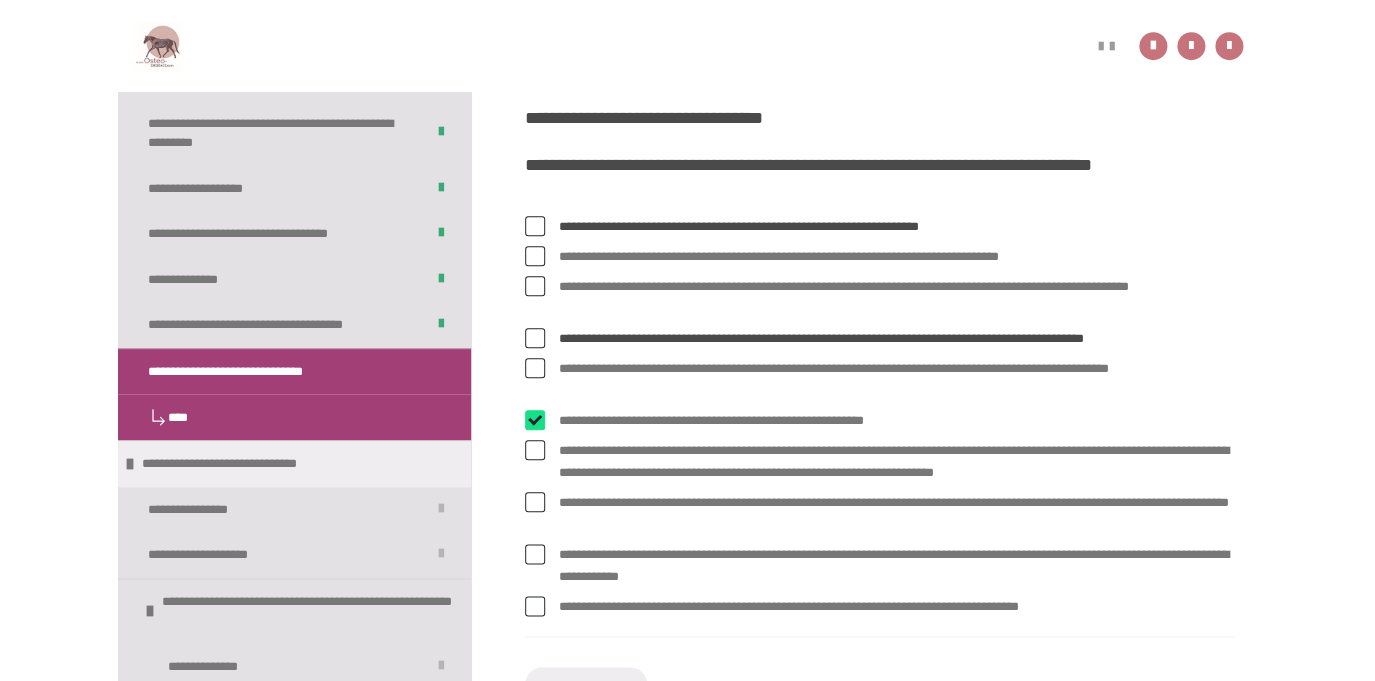 checkbox on "****" 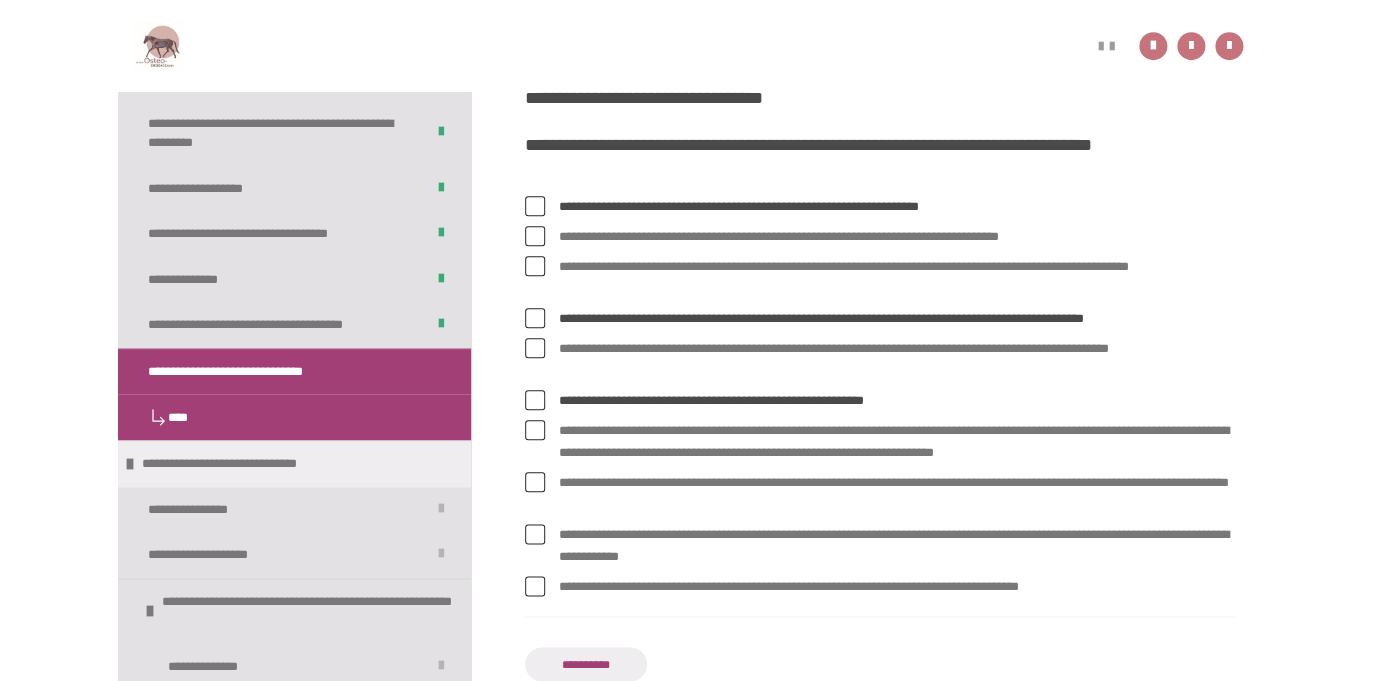 scroll, scrollTop: 532, scrollLeft: 0, axis: vertical 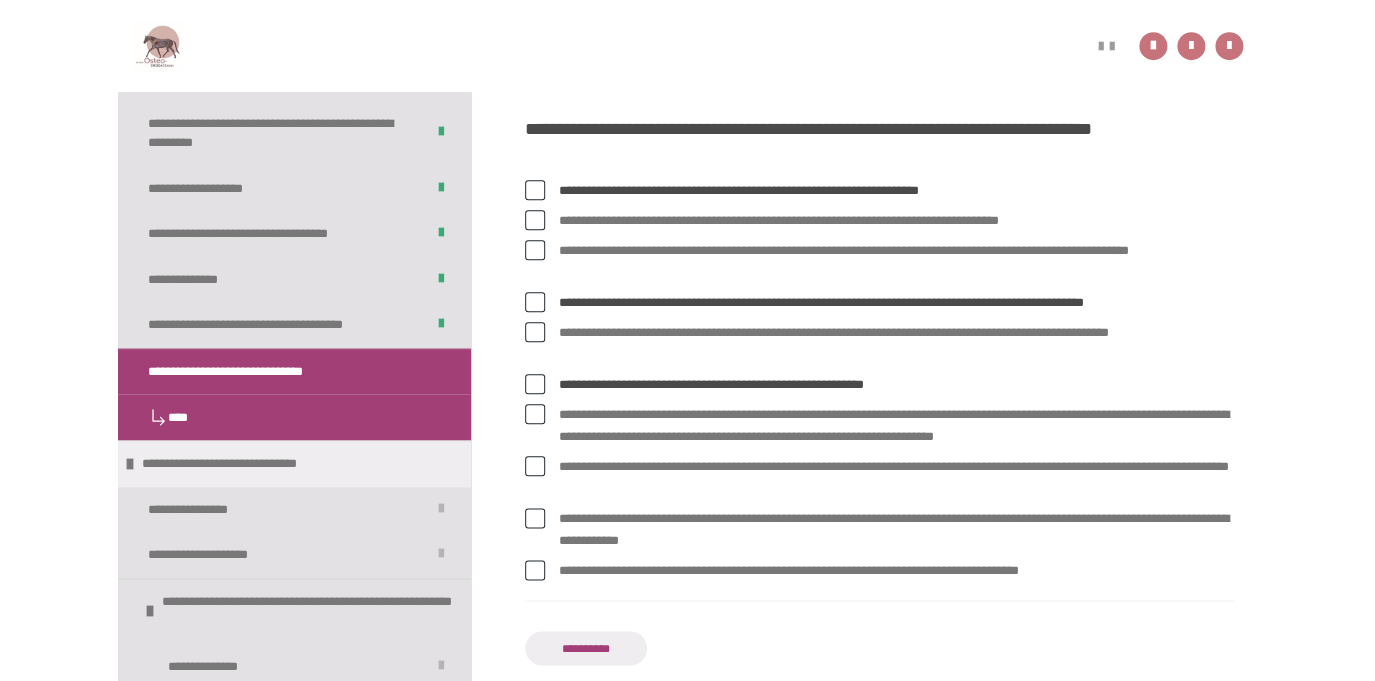 click on "**********" at bounding box center (896, 426) 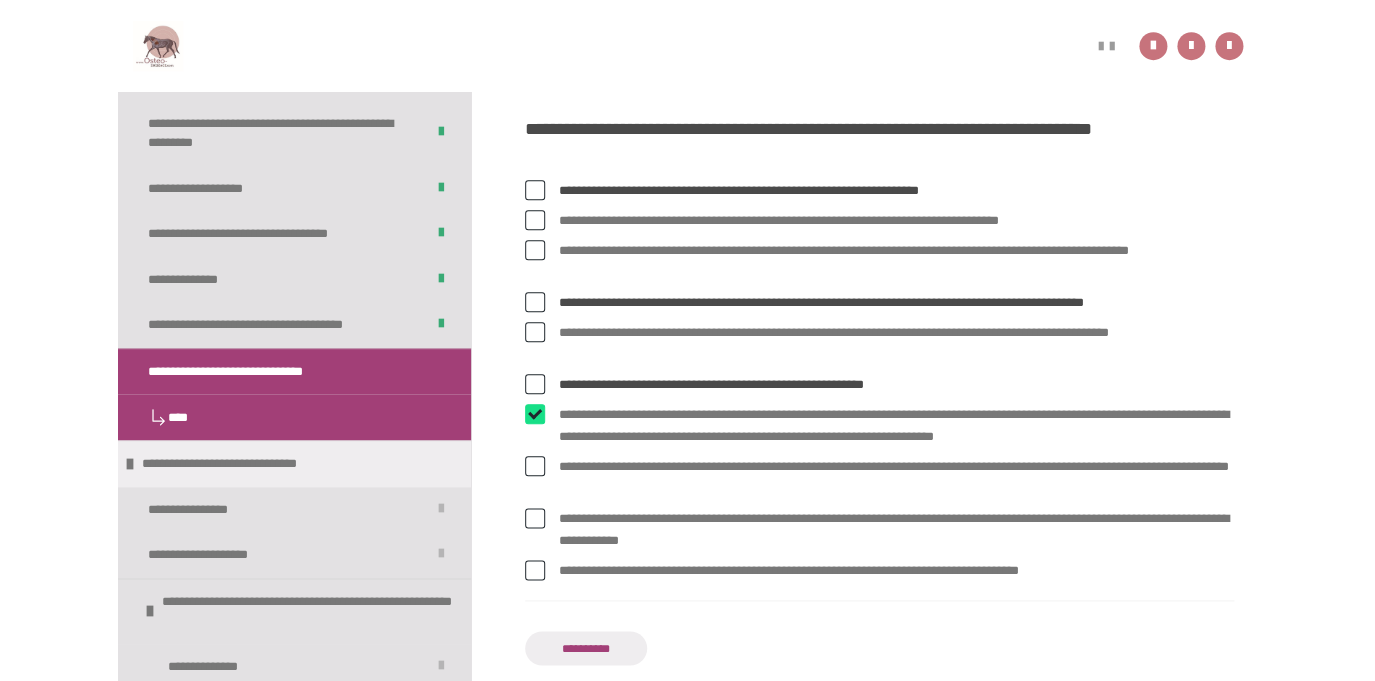 checkbox on "****" 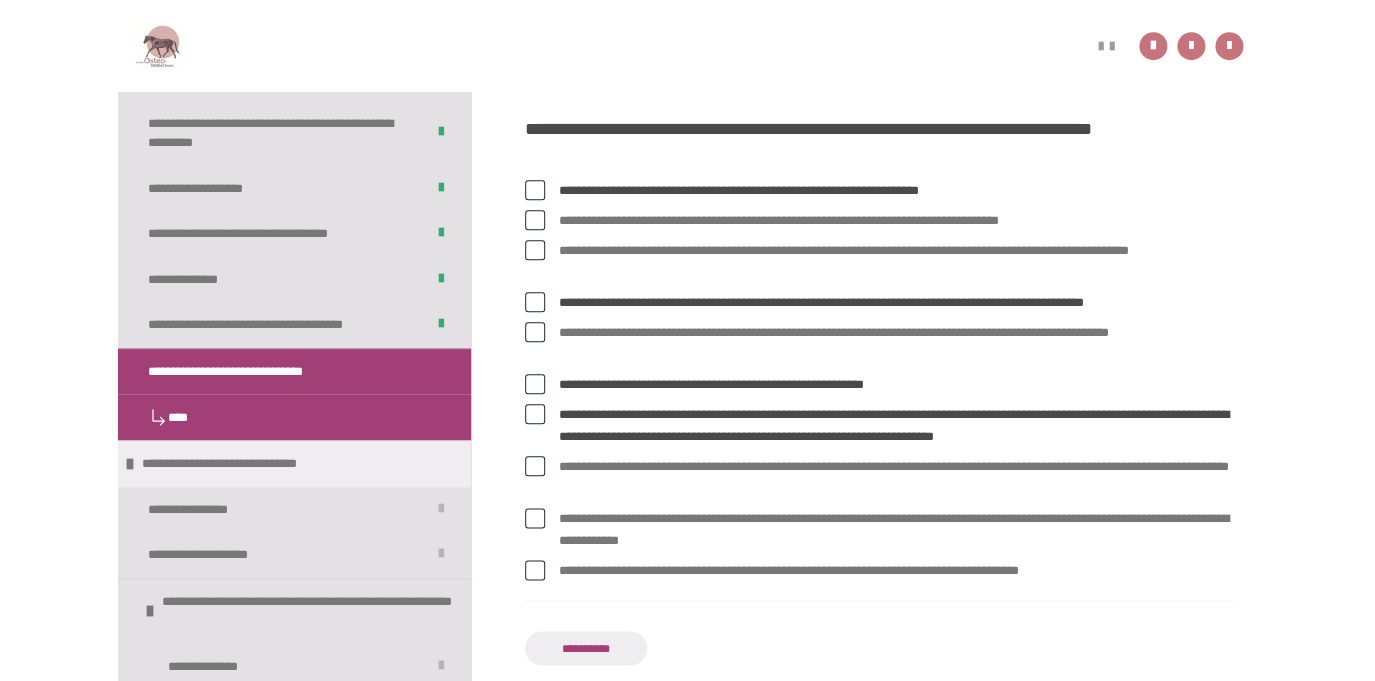 click on "**********" at bounding box center [896, 478] 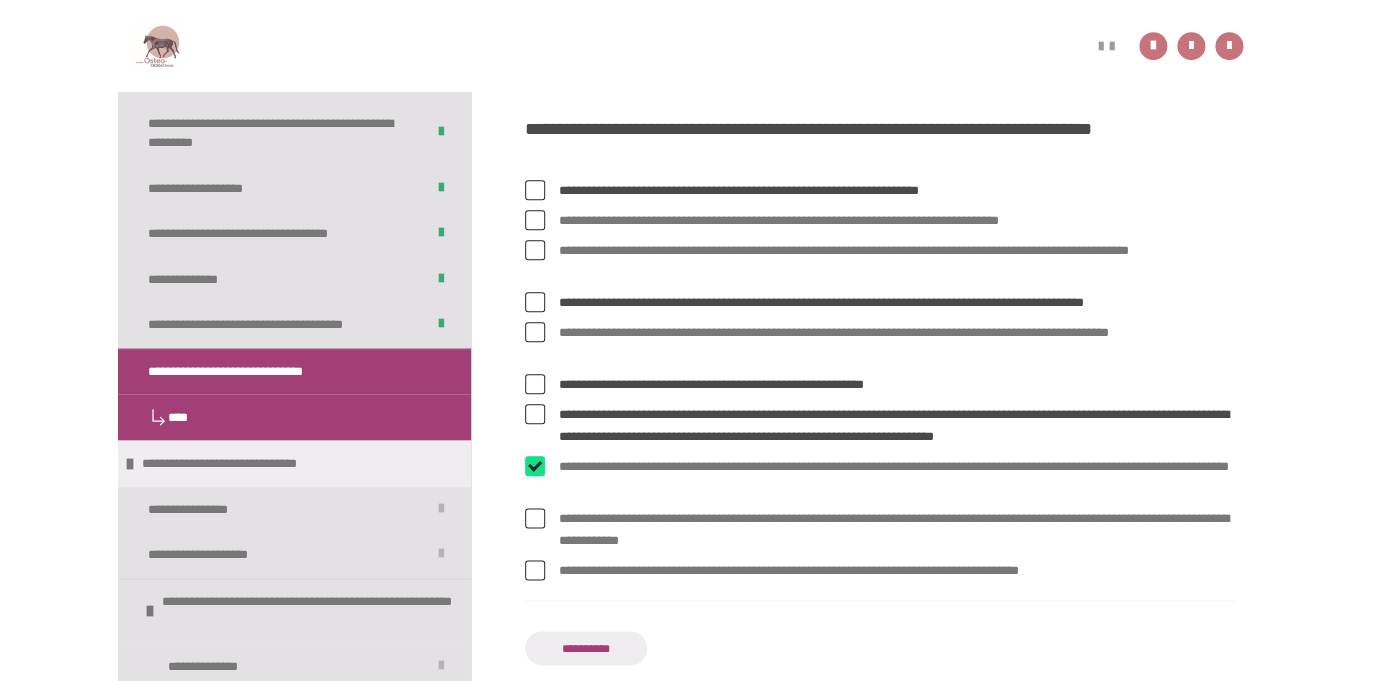 checkbox on "****" 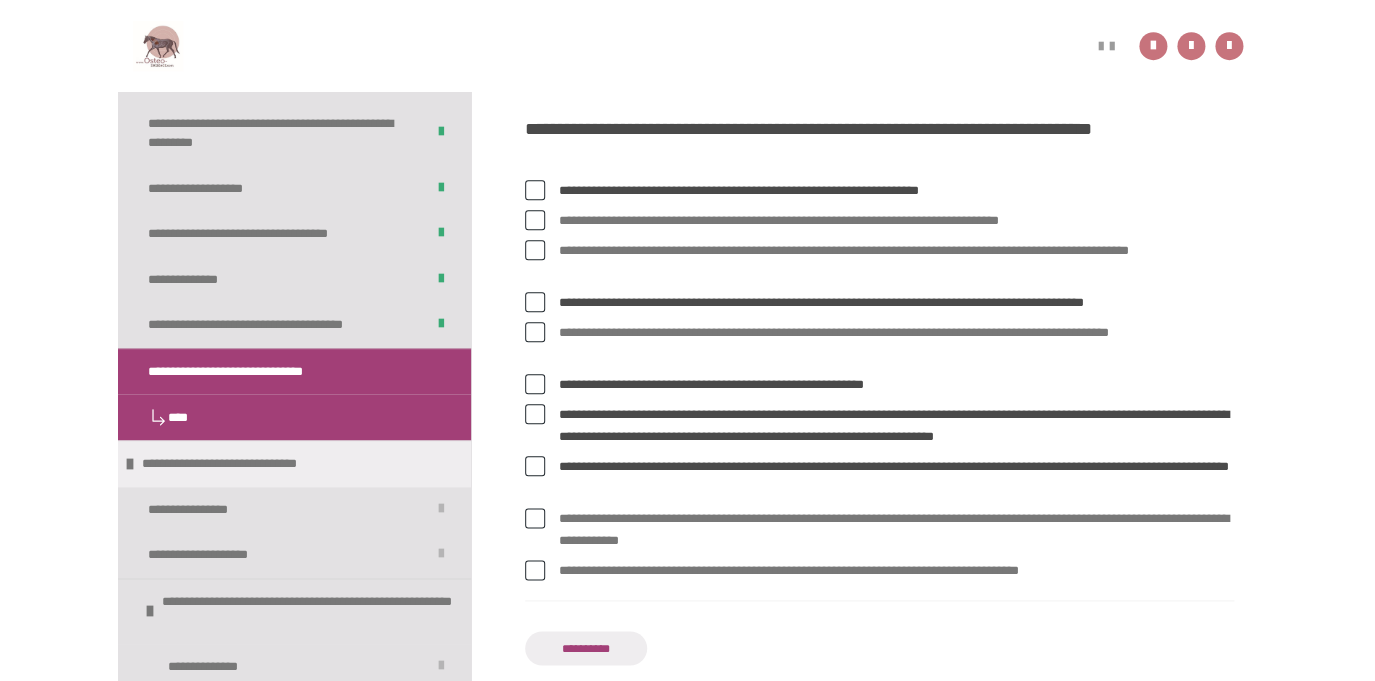 click on "**********" at bounding box center (896, 530) 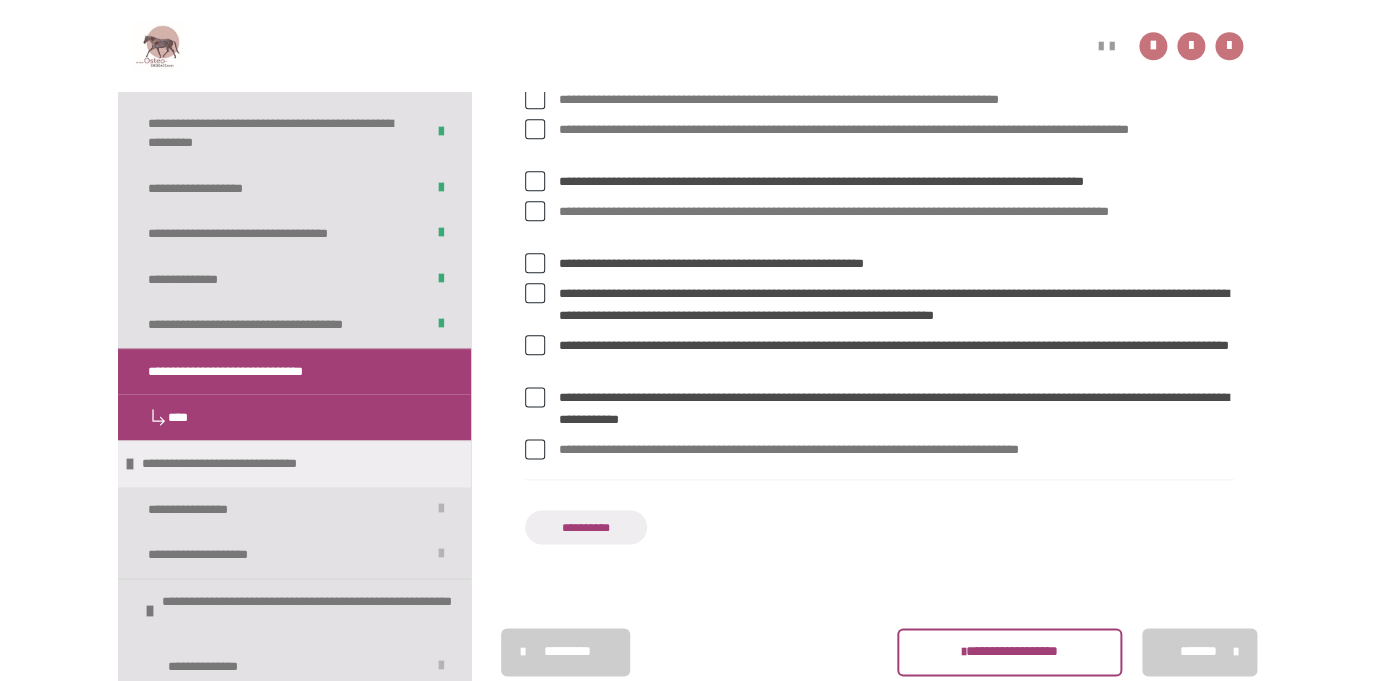 scroll, scrollTop: 654, scrollLeft: 0, axis: vertical 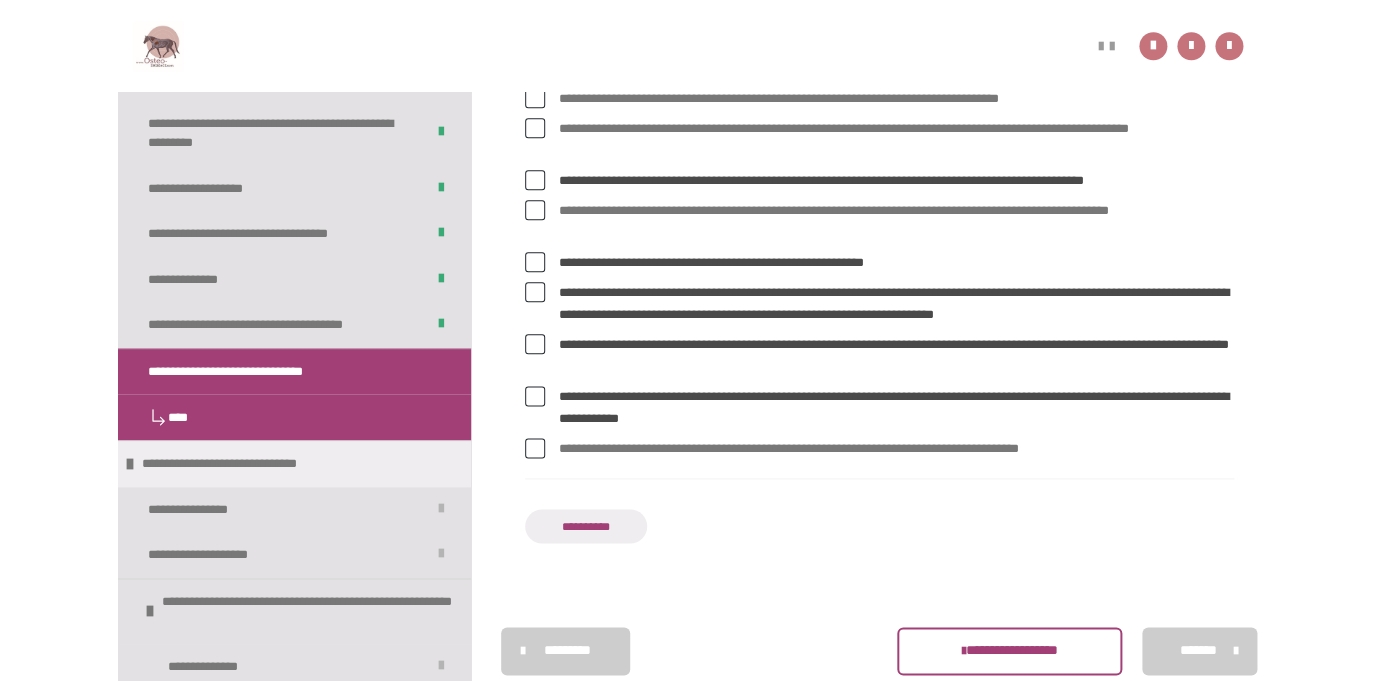 click on "**********" at bounding box center [586, 526] 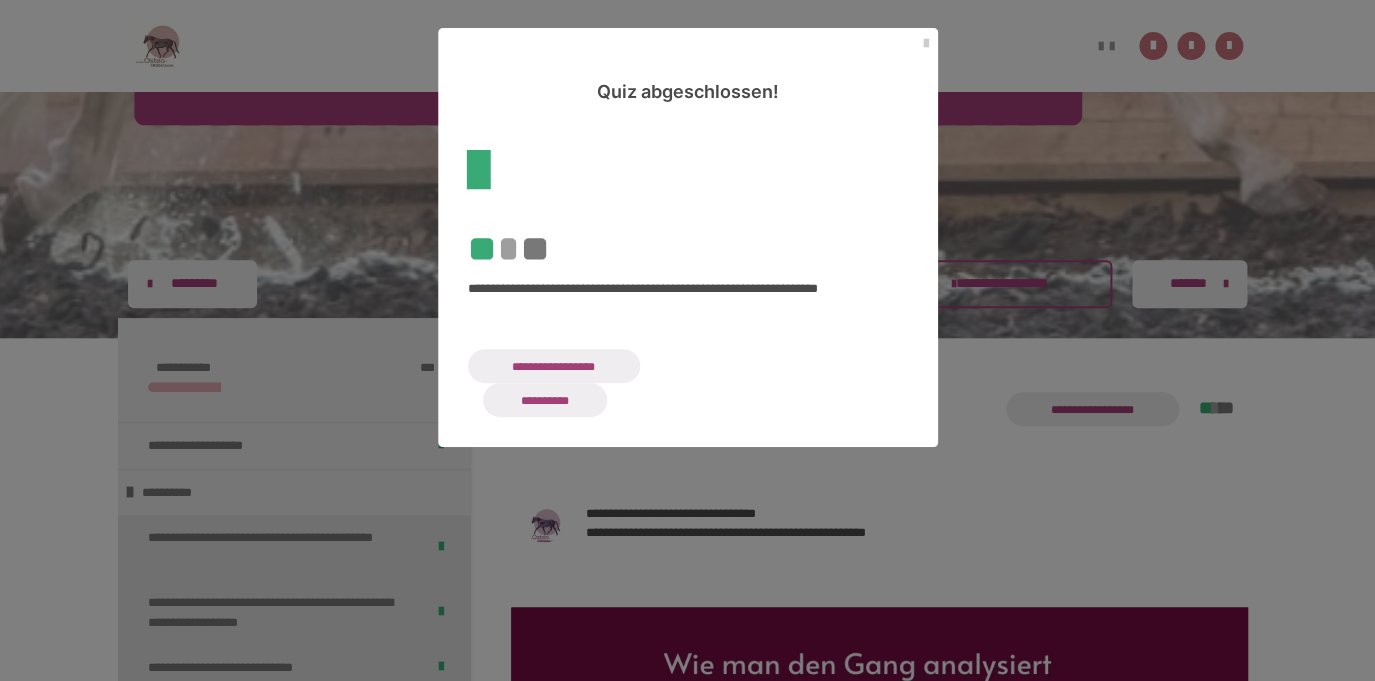 scroll, scrollTop: 253, scrollLeft: 0, axis: vertical 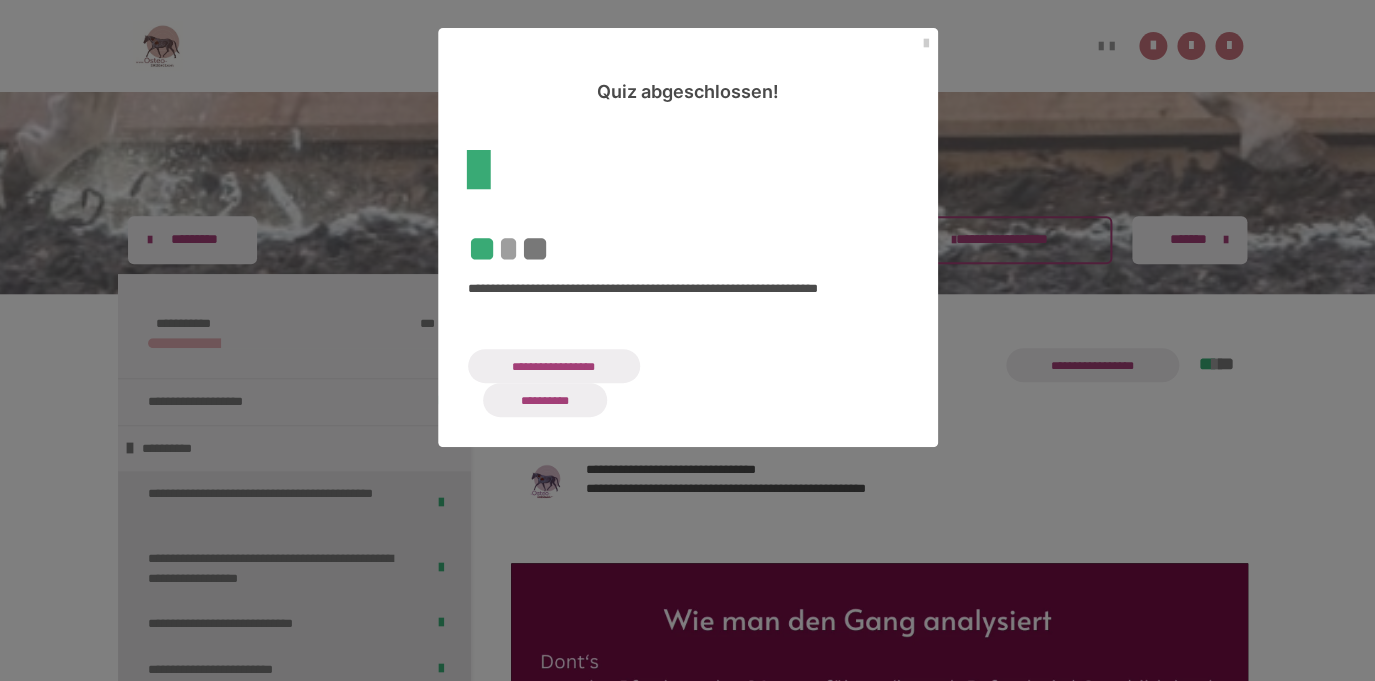 click on "**********" at bounding box center [545, 400] 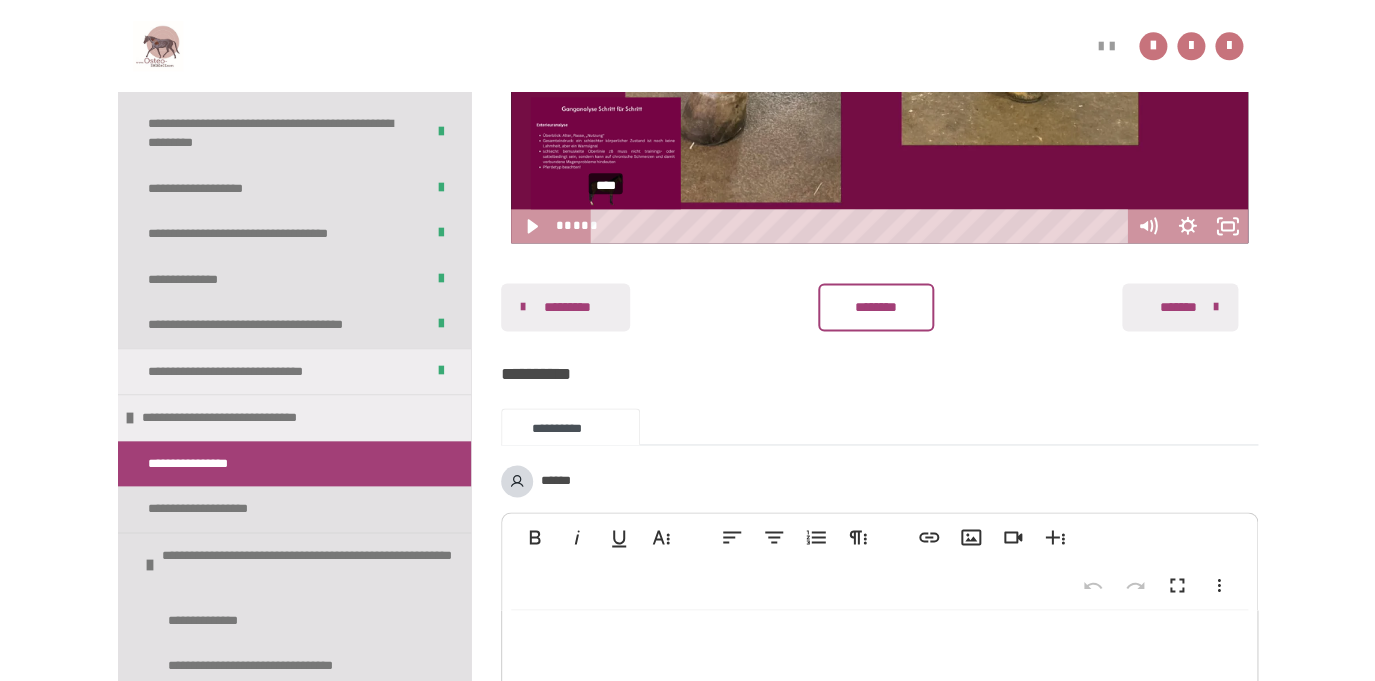 scroll, scrollTop: 822, scrollLeft: 0, axis: vertical 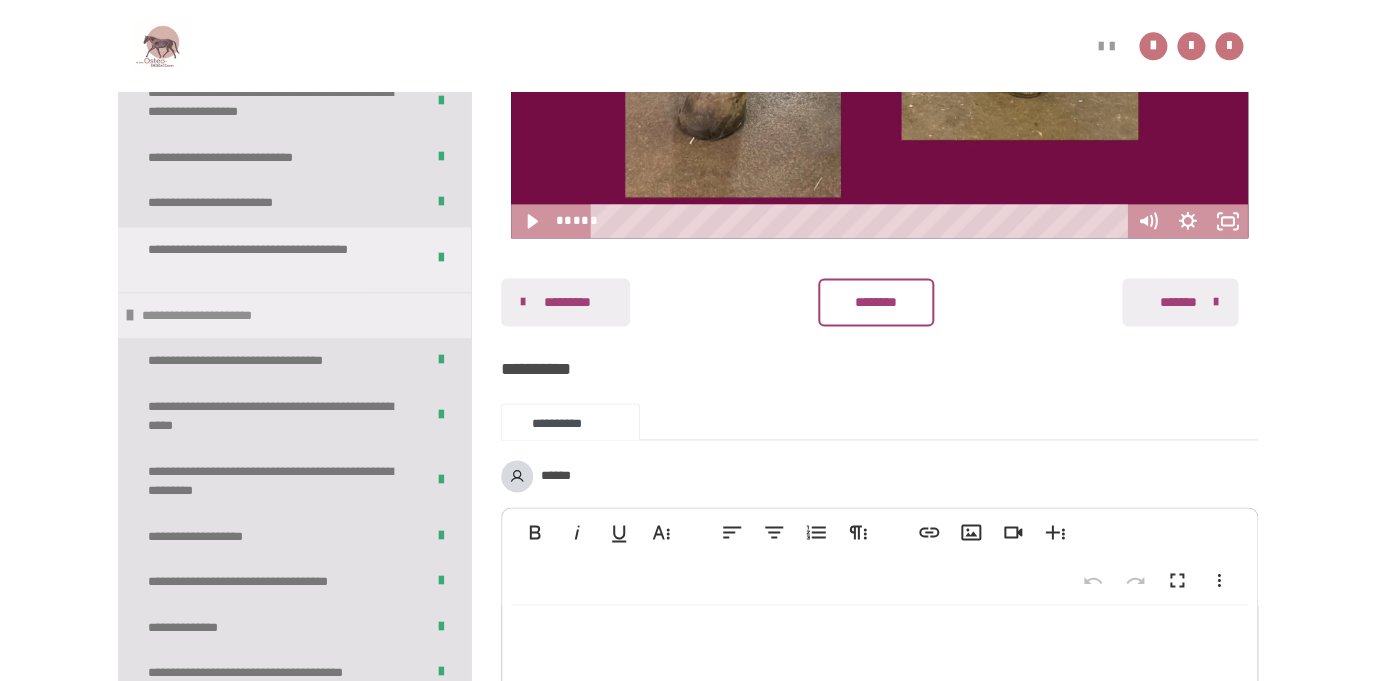 click on "**********" at bounding box center [294, 315] 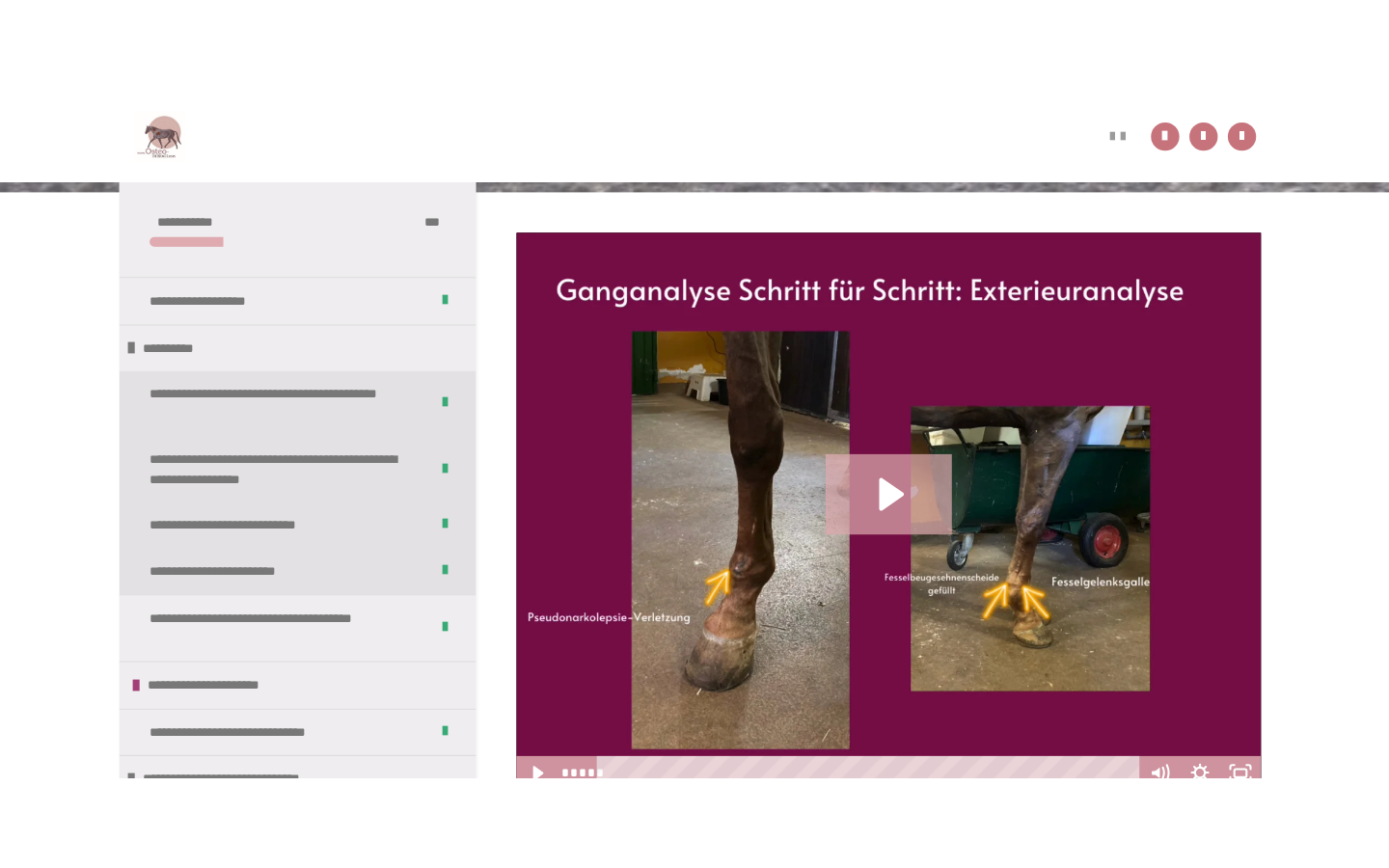 scroll, scrollTop: 357, scrollLeft: 0, axis: vertical 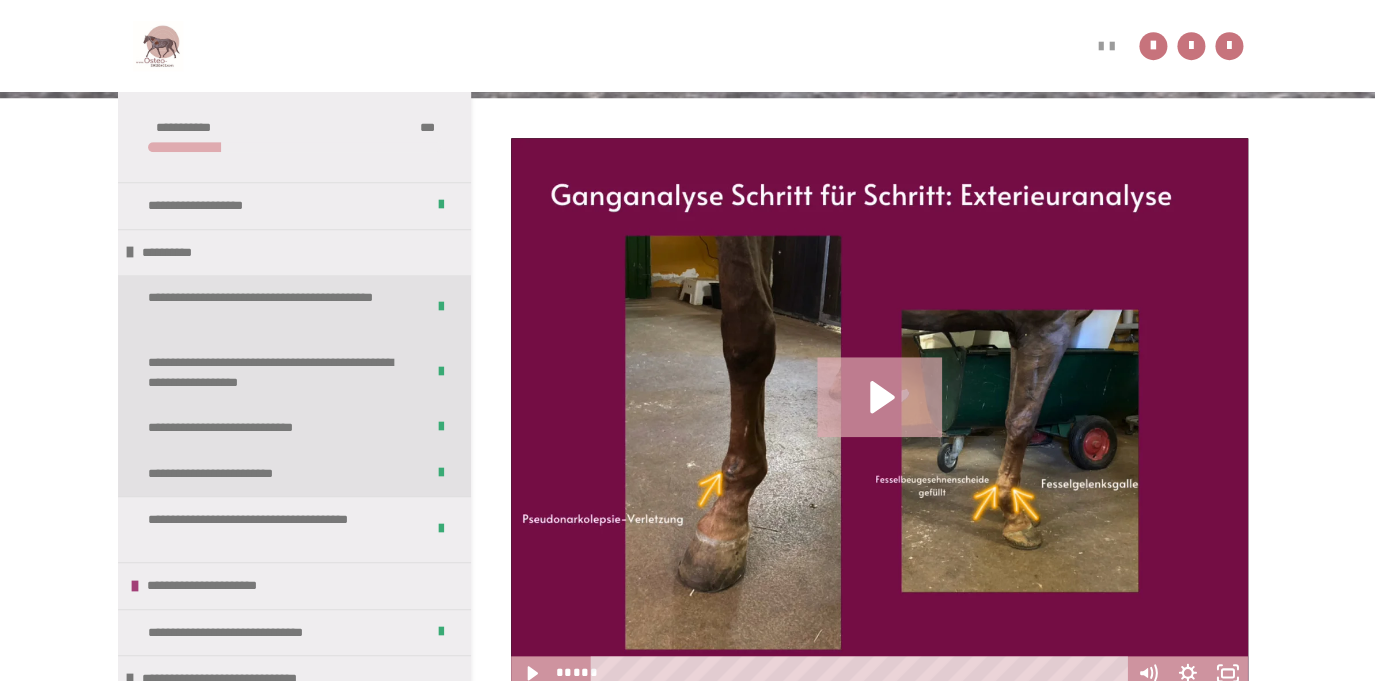 click at bounding box center [879, 414] 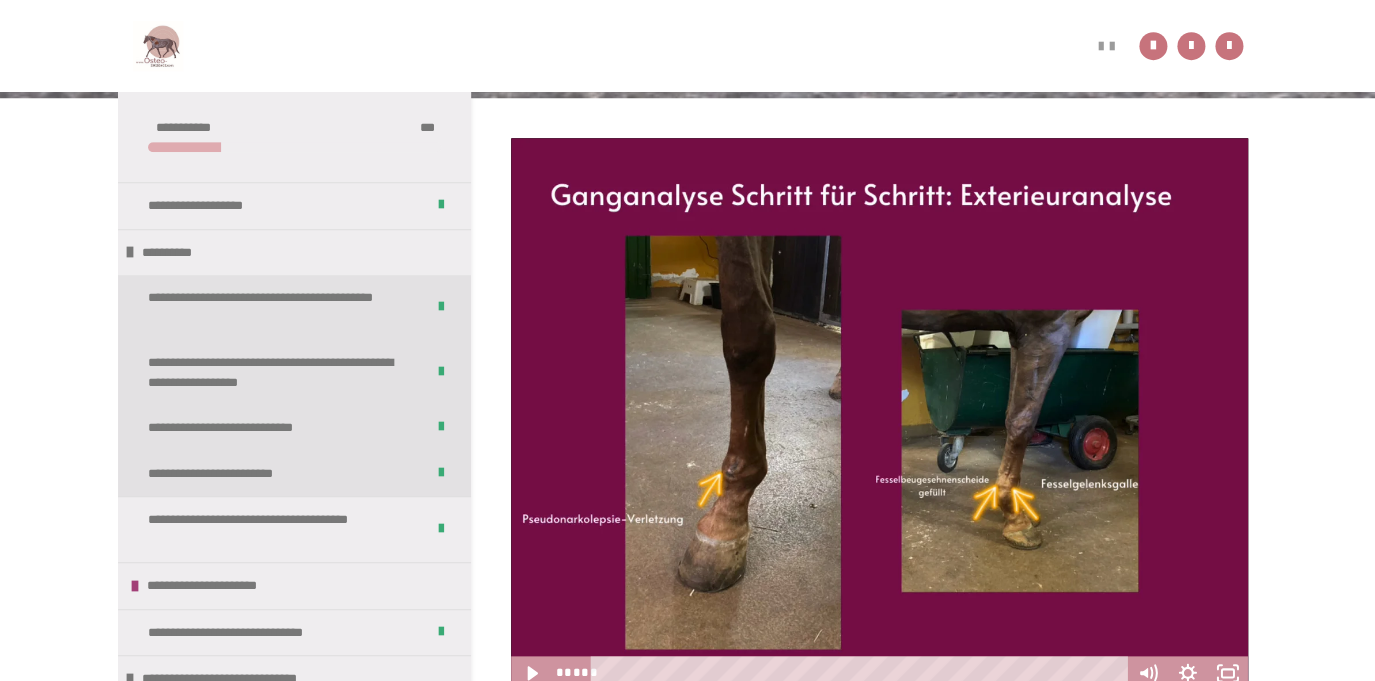 click at bounding box center (879, 414) 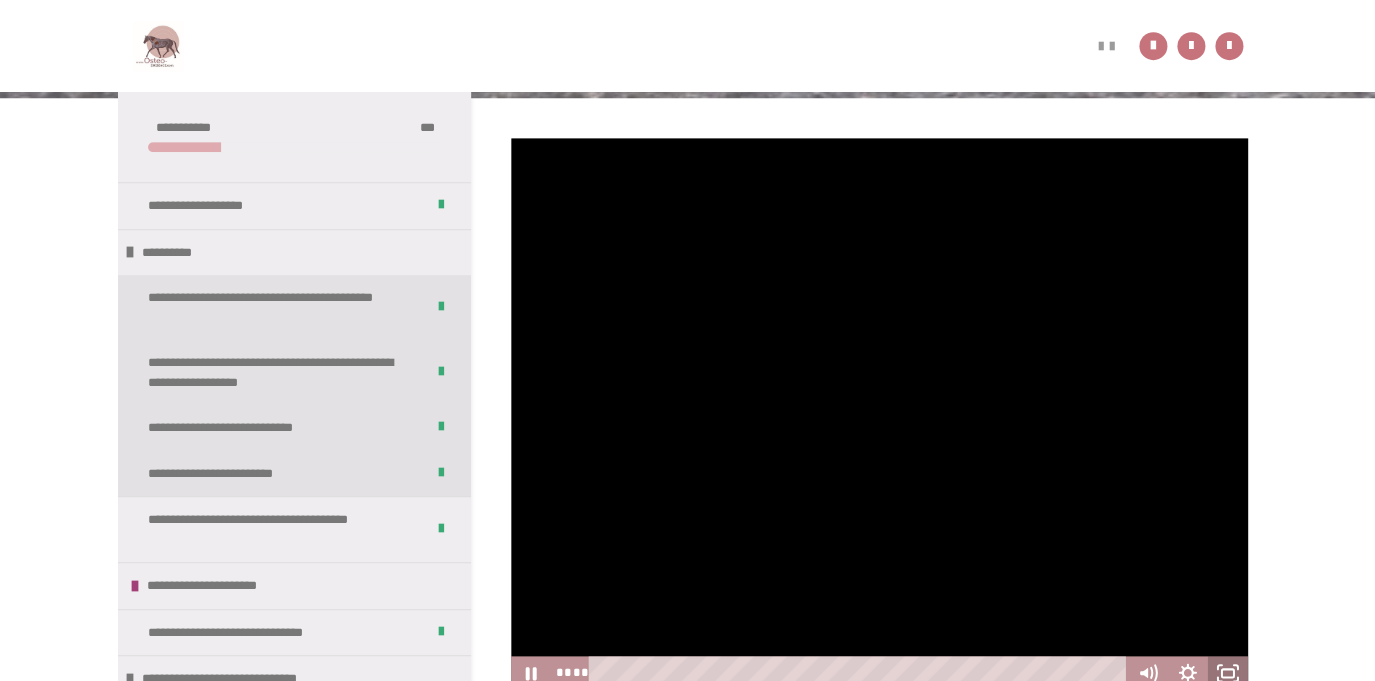click 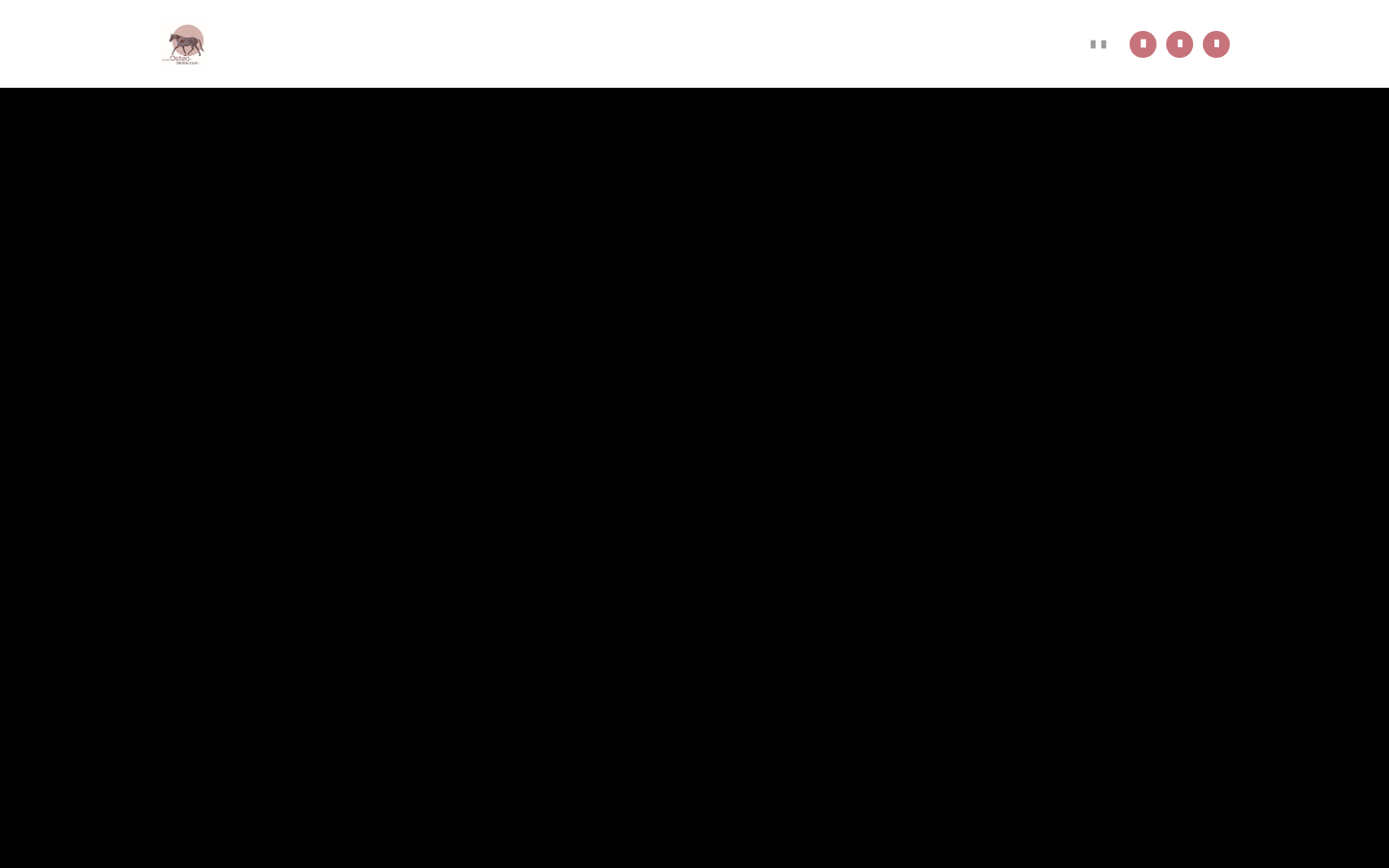click at bounding box center (694, 434) 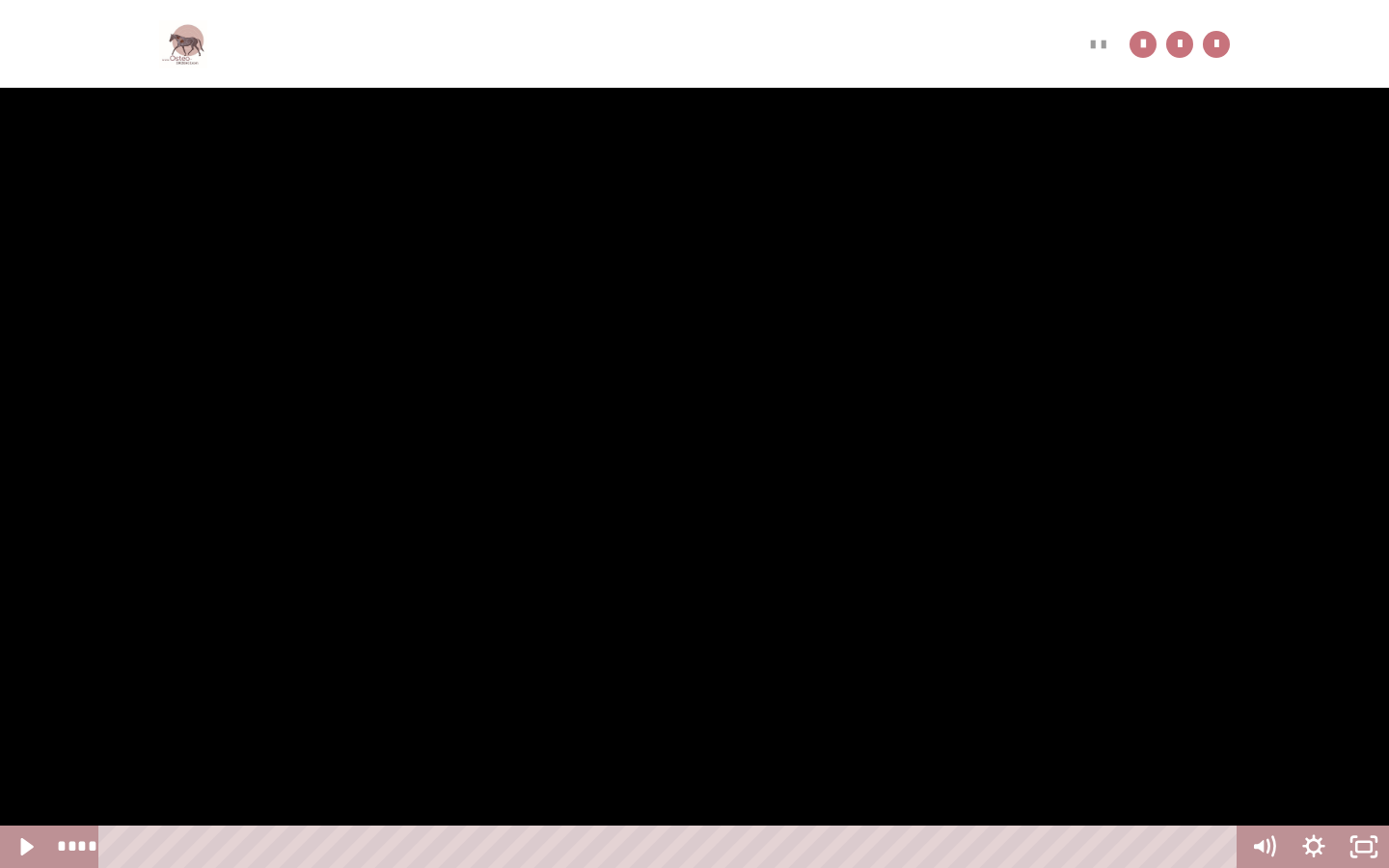 type 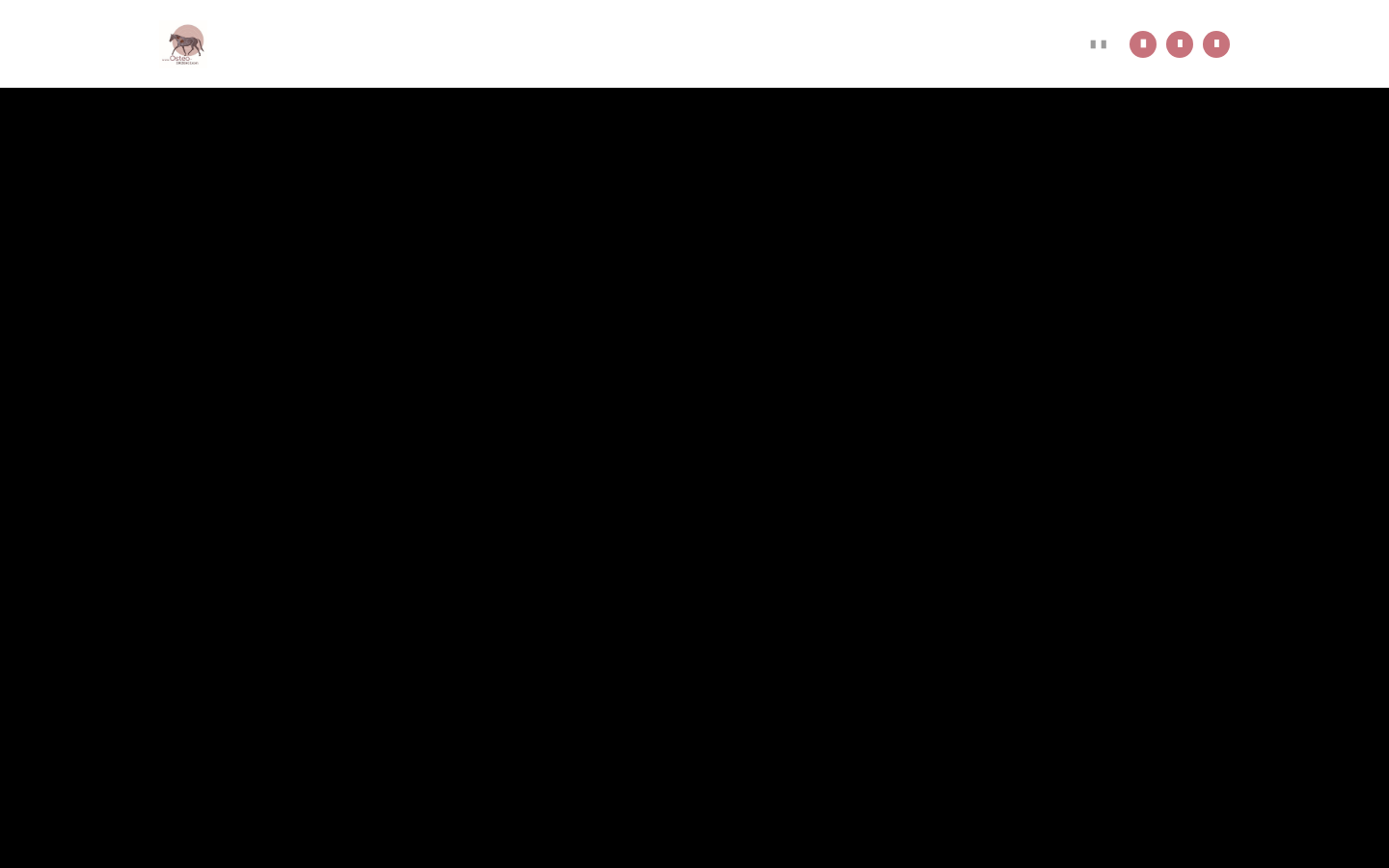 click at bounding box center [694, 434] 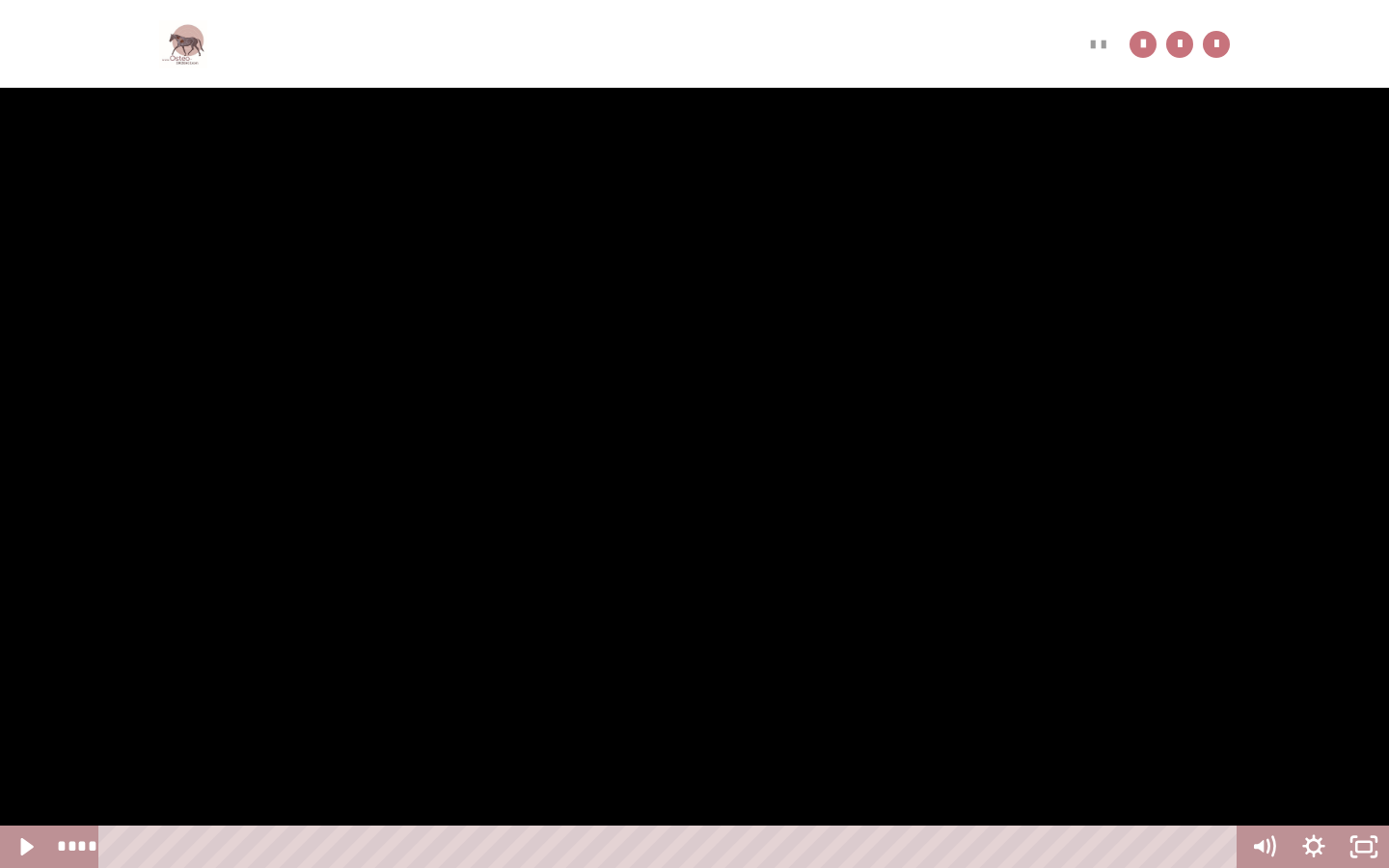 click at bounding box center [0, 0] 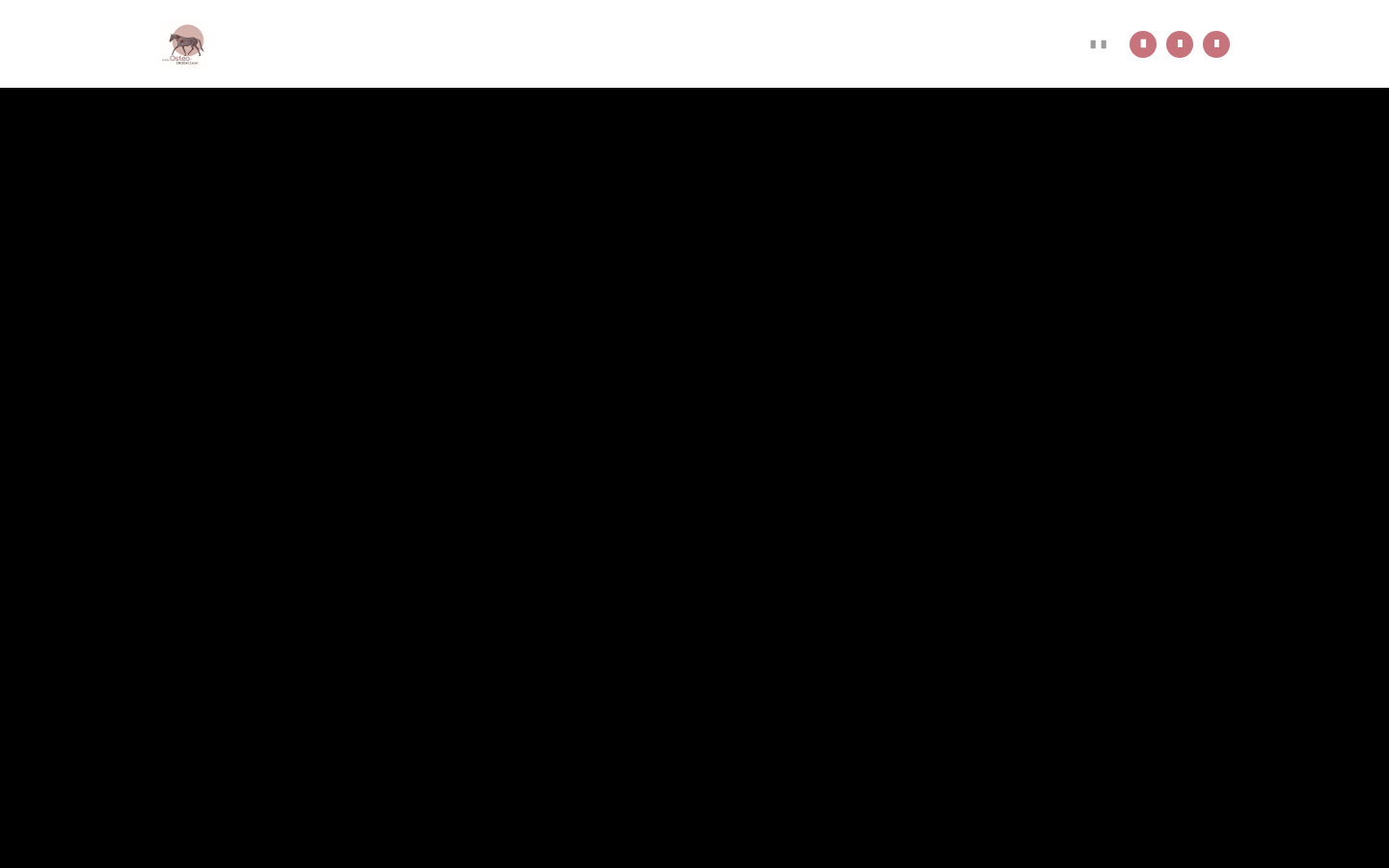 click at bounding box center [0, 0] 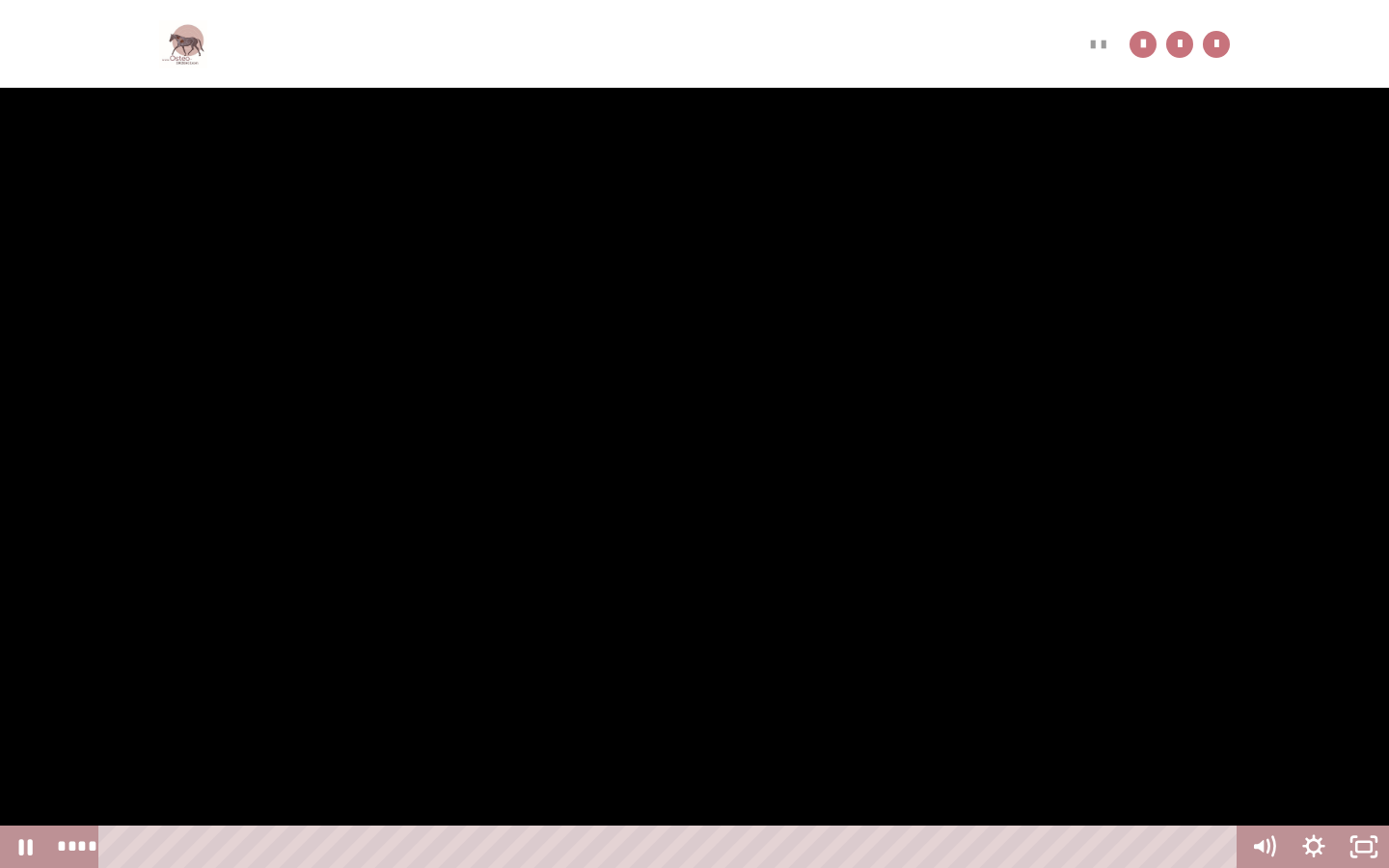 click at bounding box center [694, 434] 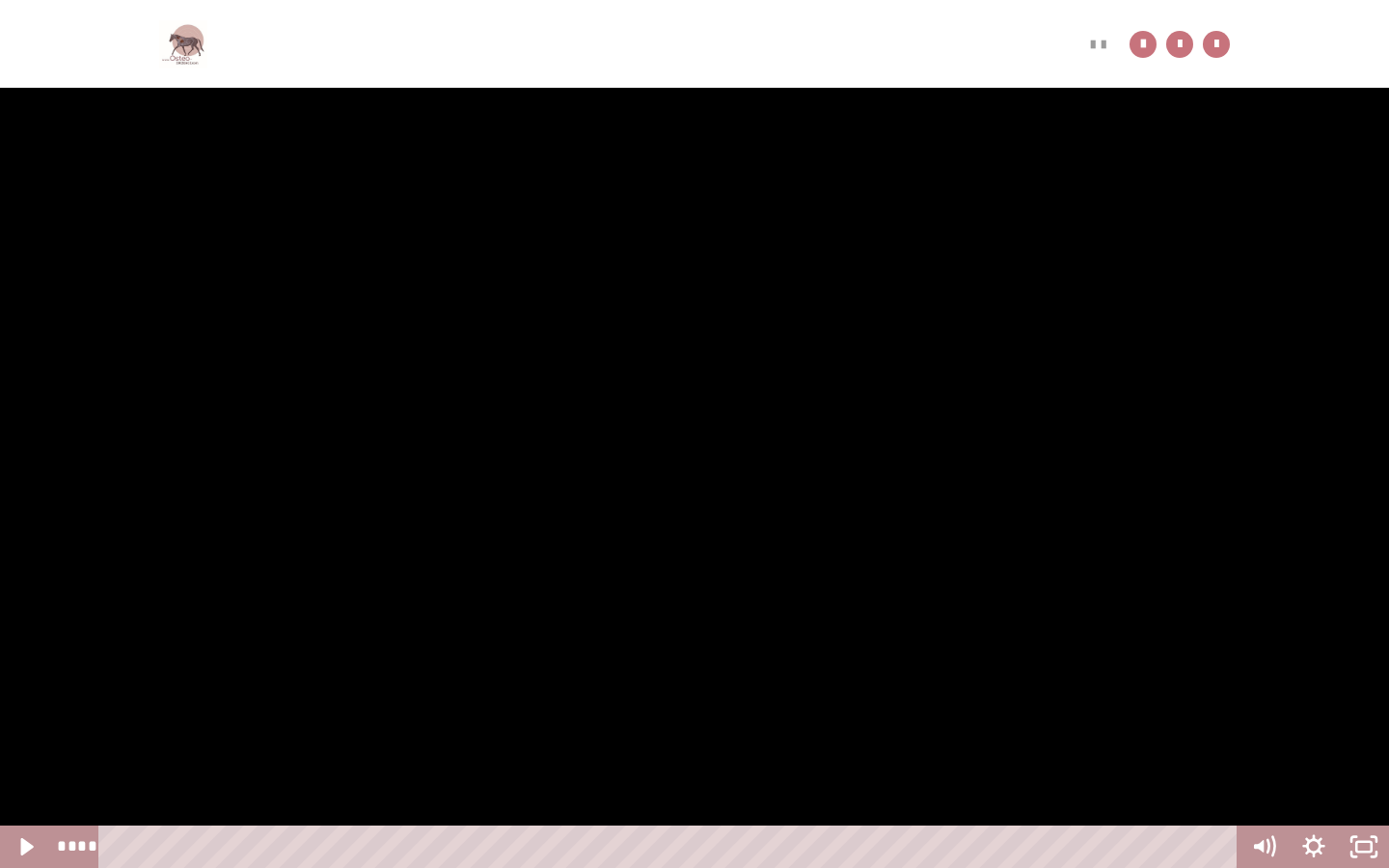 click at bounding box center (0, 0) 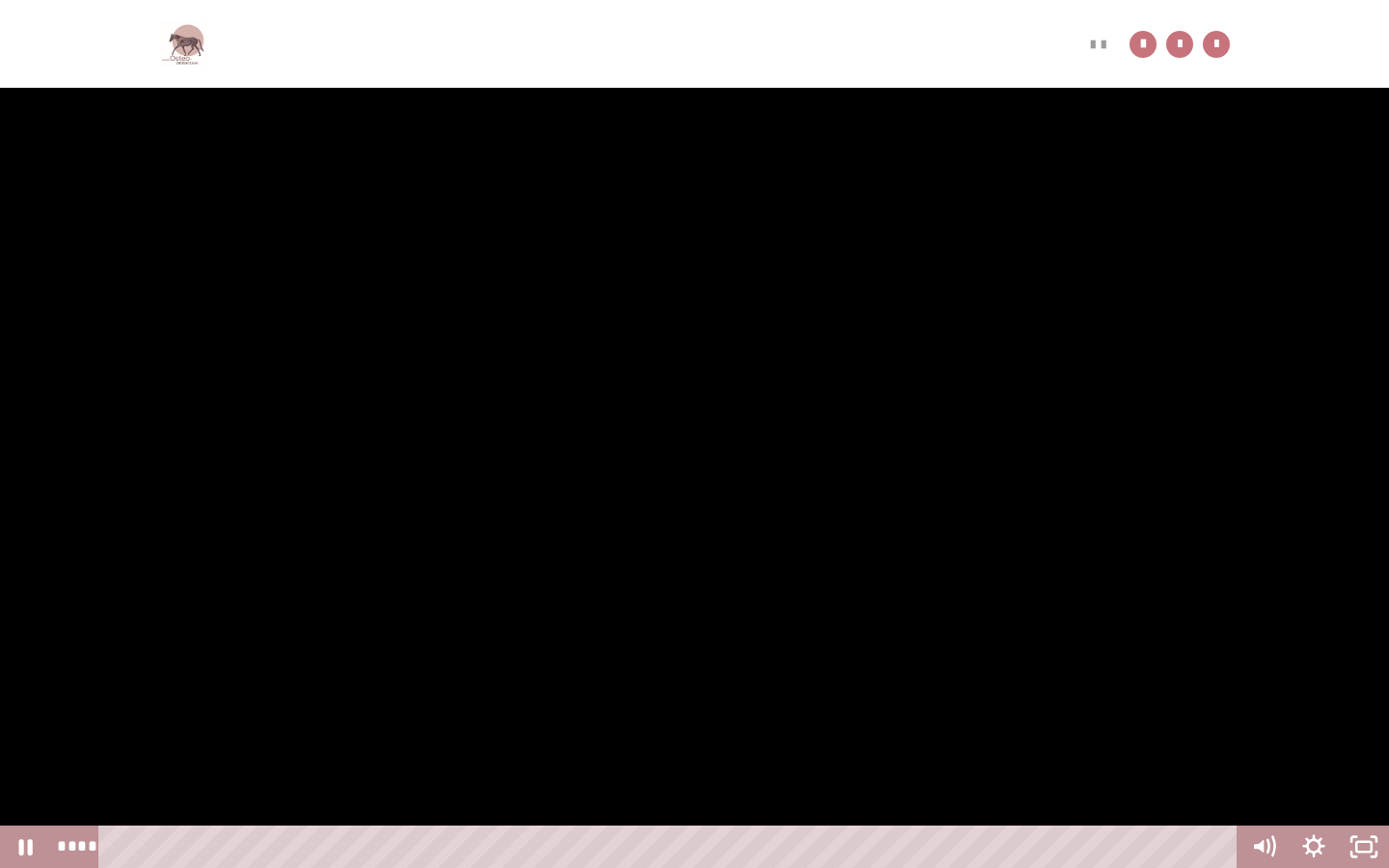 click at bounding box center (694, 434) 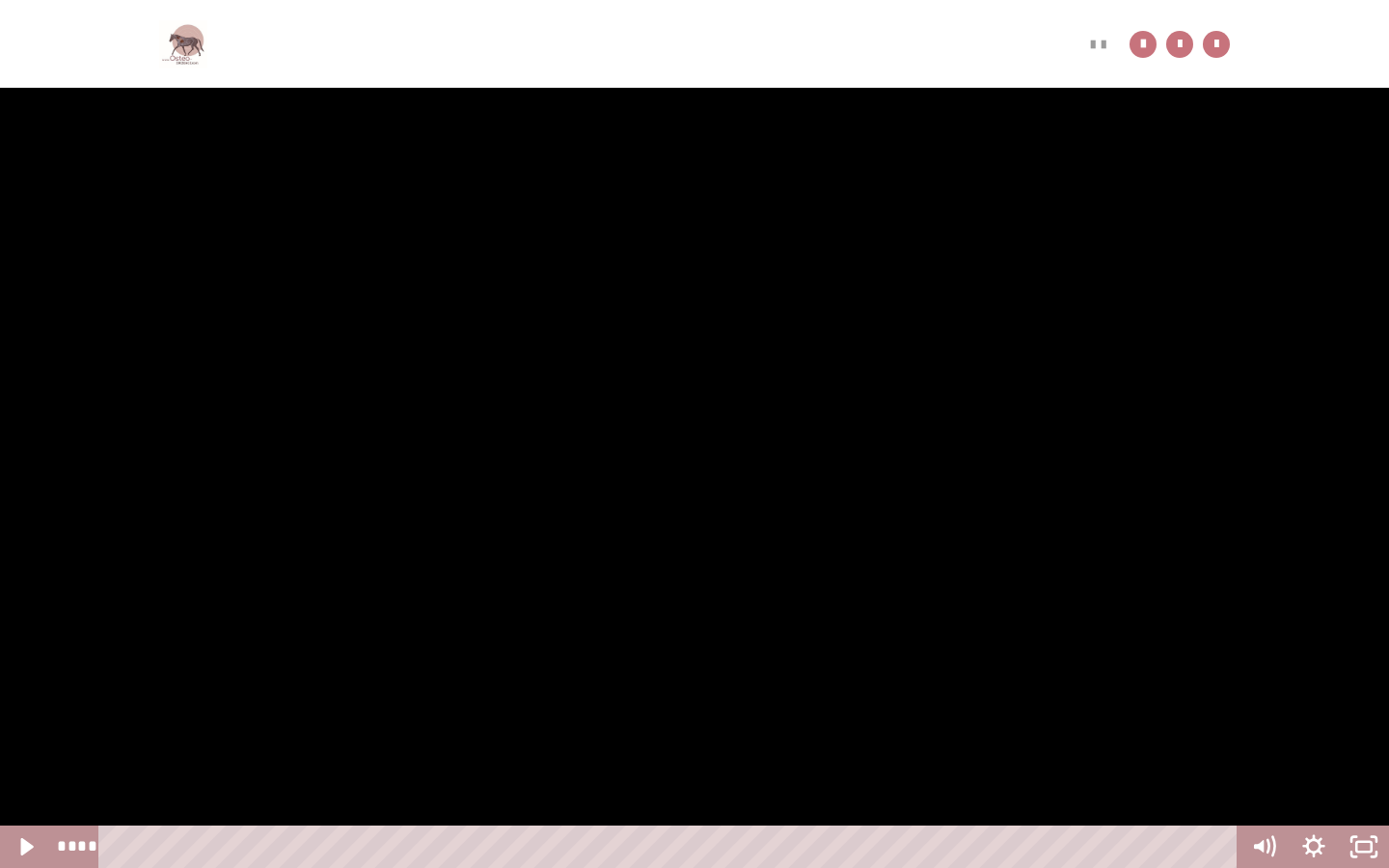 click at bounding box center (0, 0) 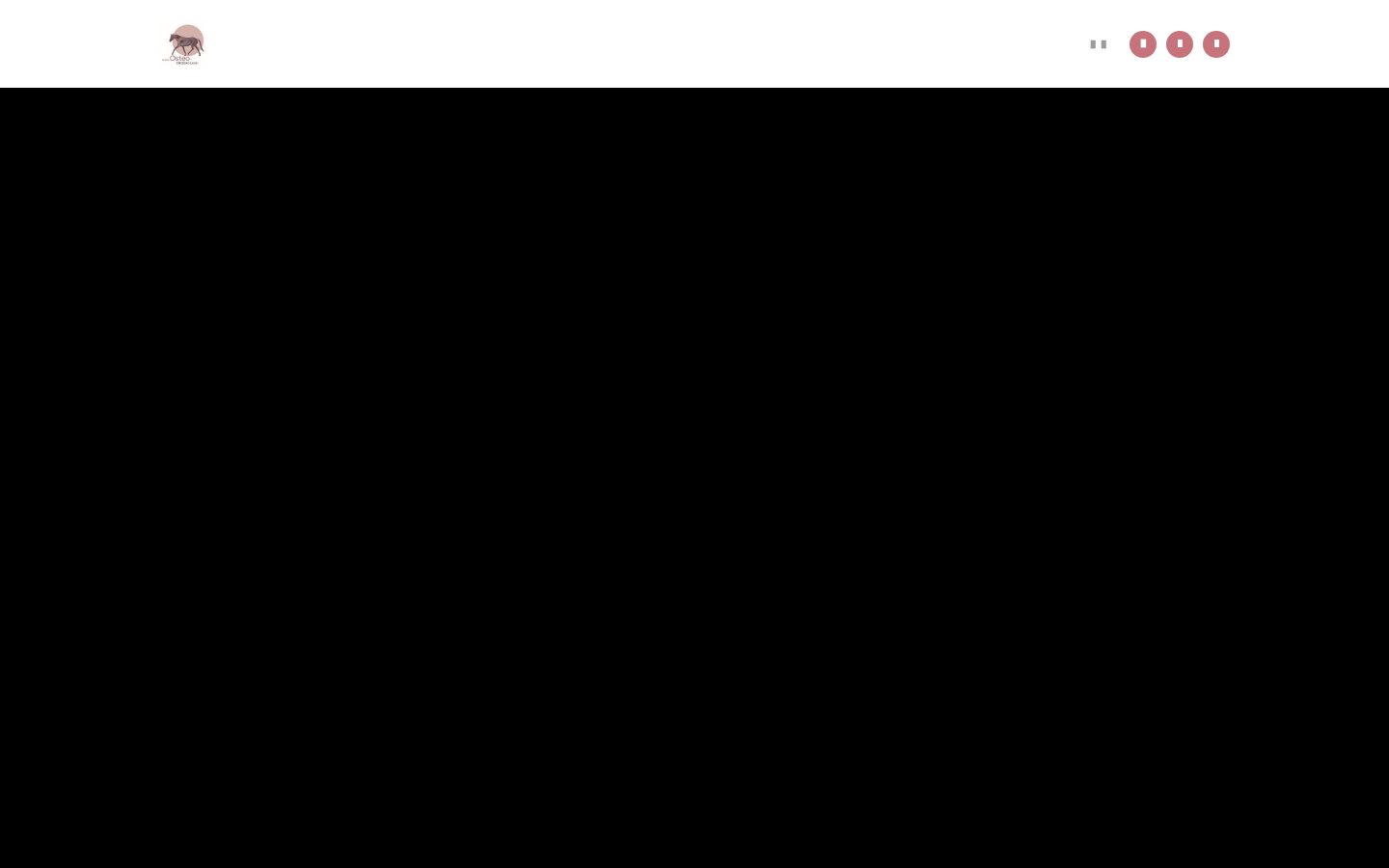 click at bounding box center (0, 0) 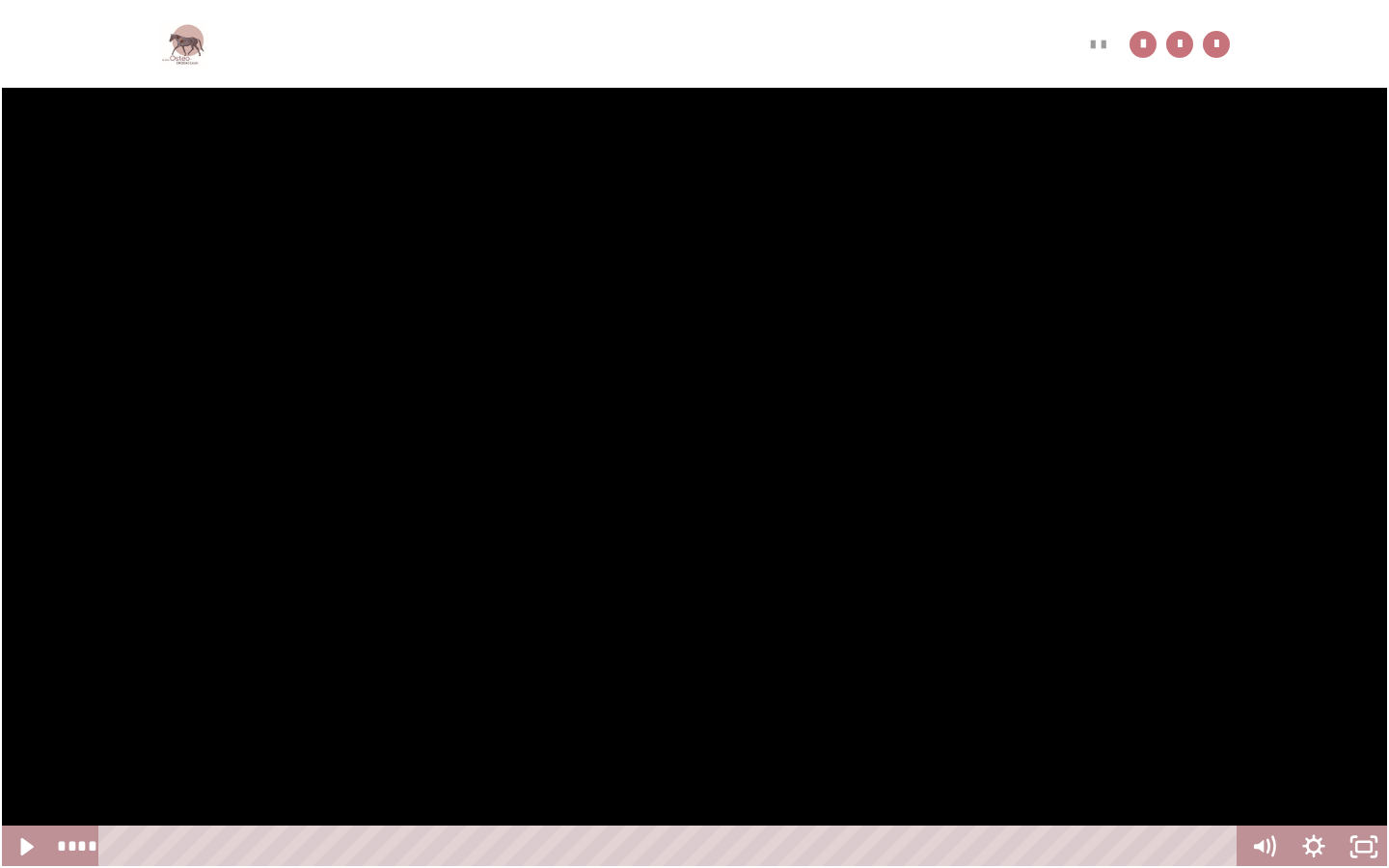 click at bounding box center [0, 0] 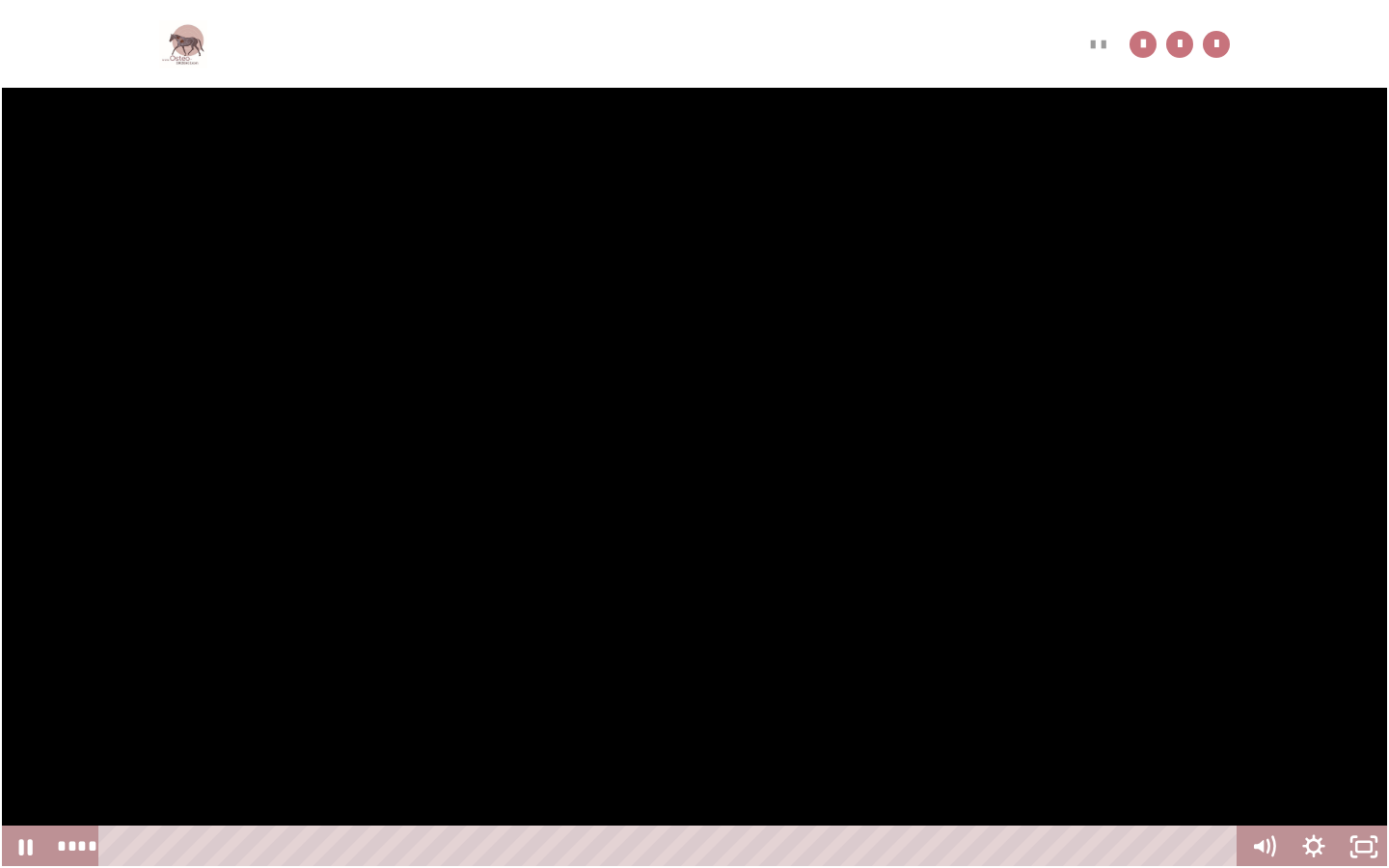 click at bounding box center (0, 0) 